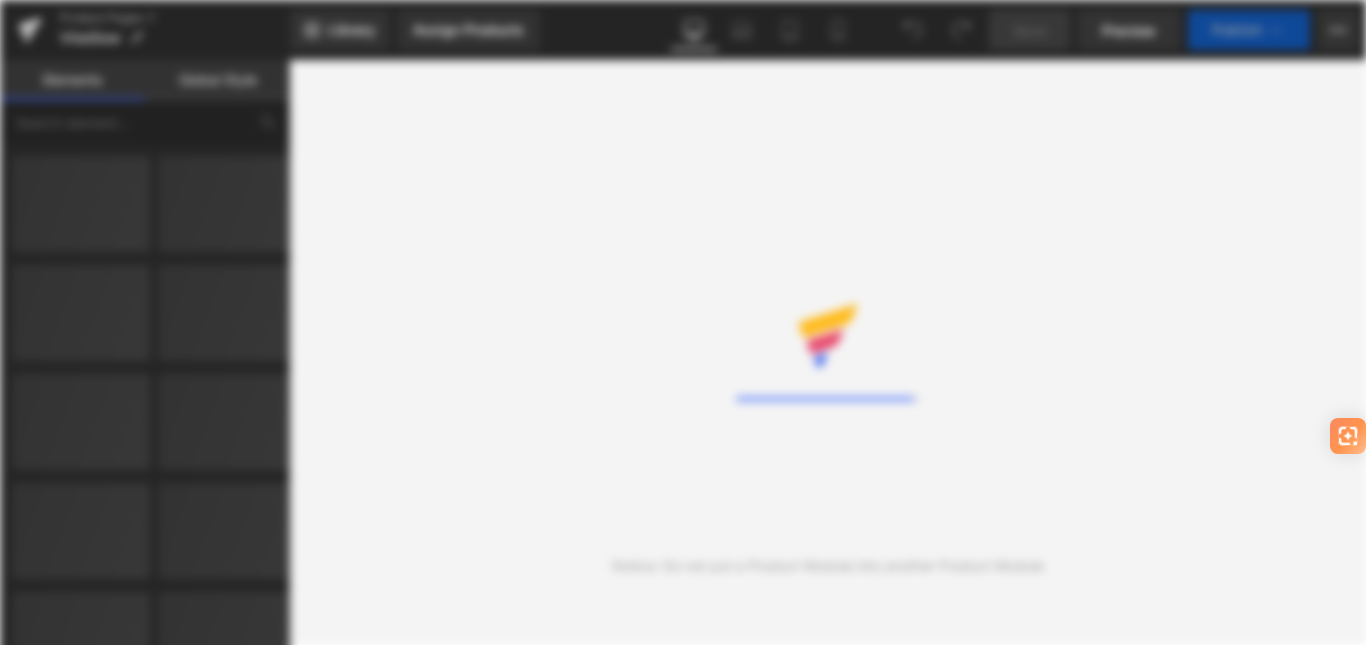 scroll, scrollTop: 0, scrollLeft: 0, axis: both 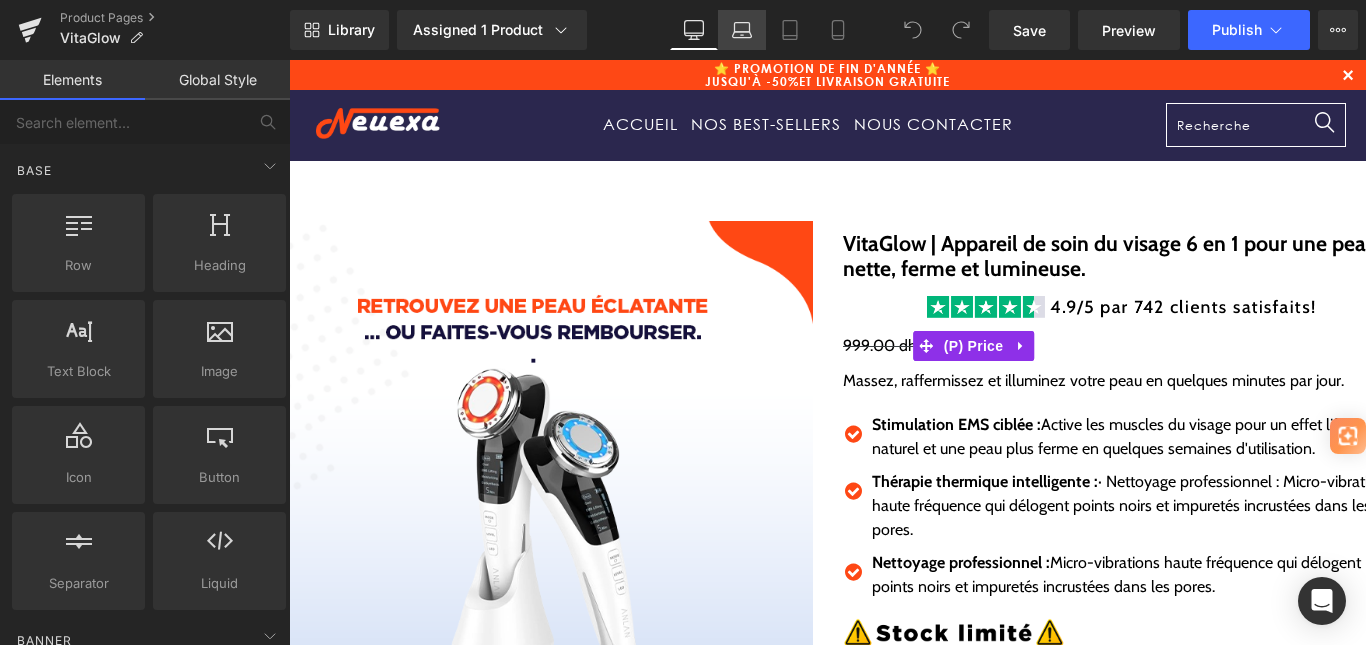 click 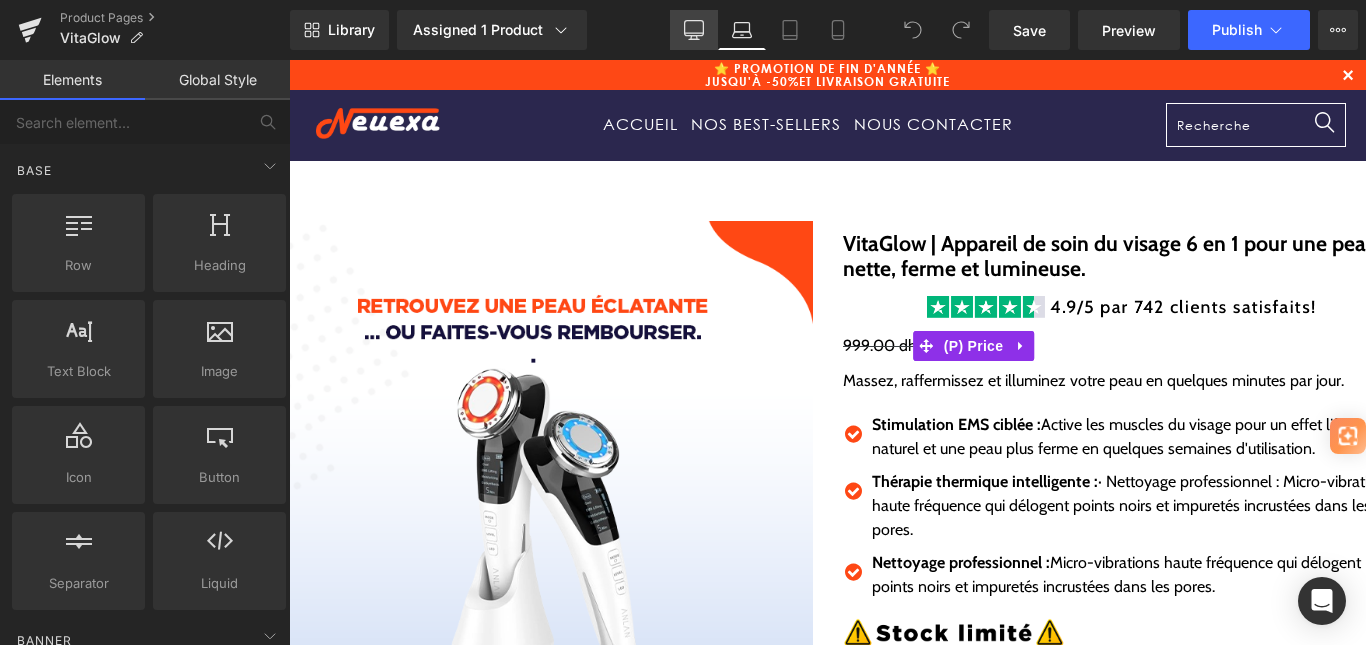 click on "Desktop" at bounding box center [694, 30] 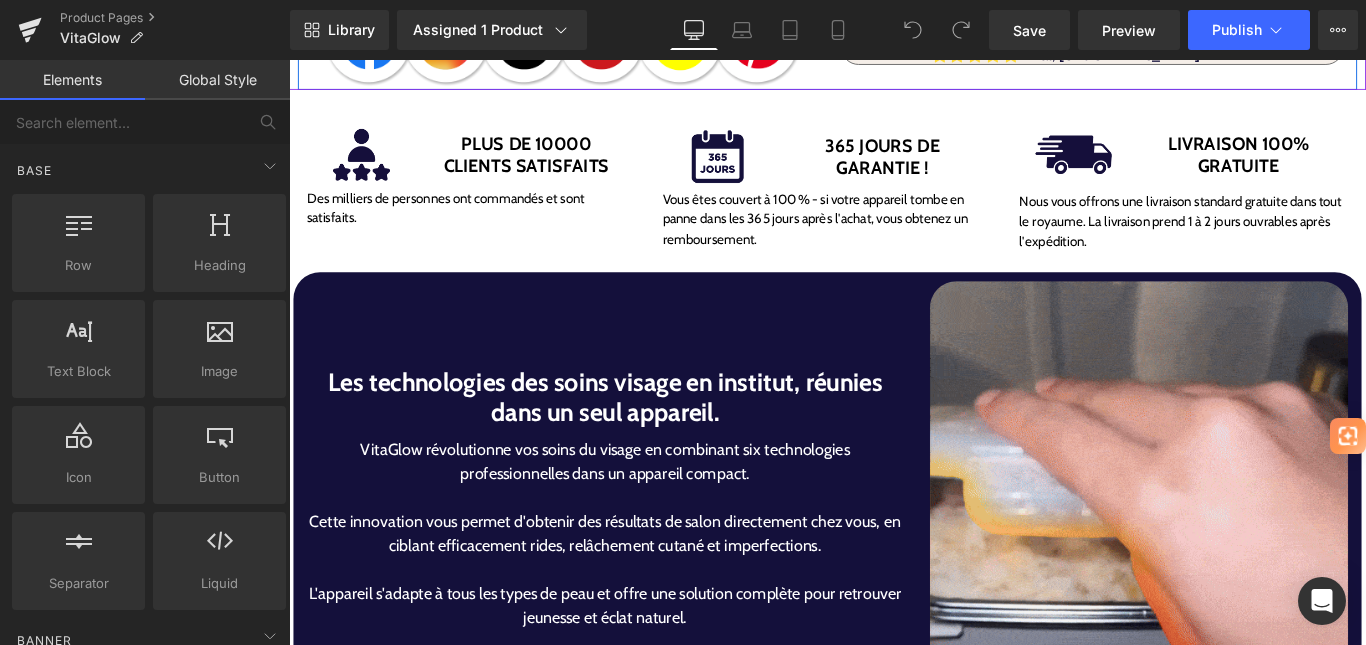 scroll, scrollTop: 901, scrollLeft: 0, axis: vertical 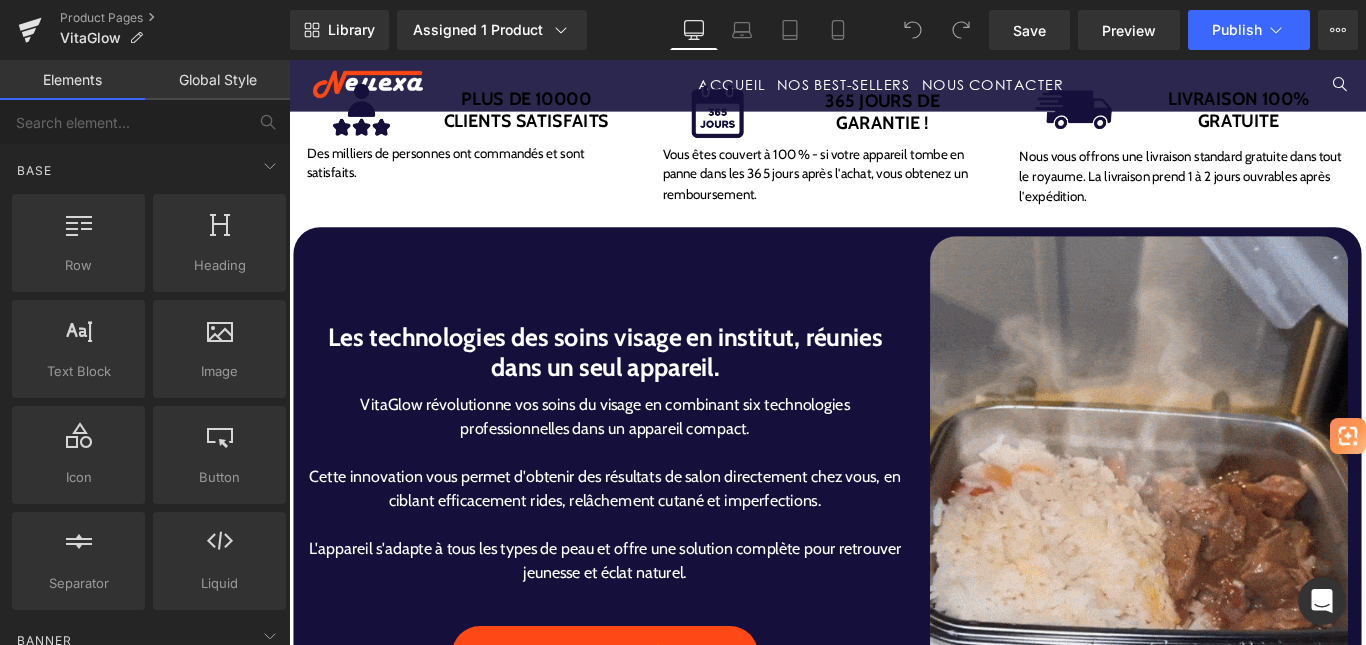click at bounding box center [1244, 552] 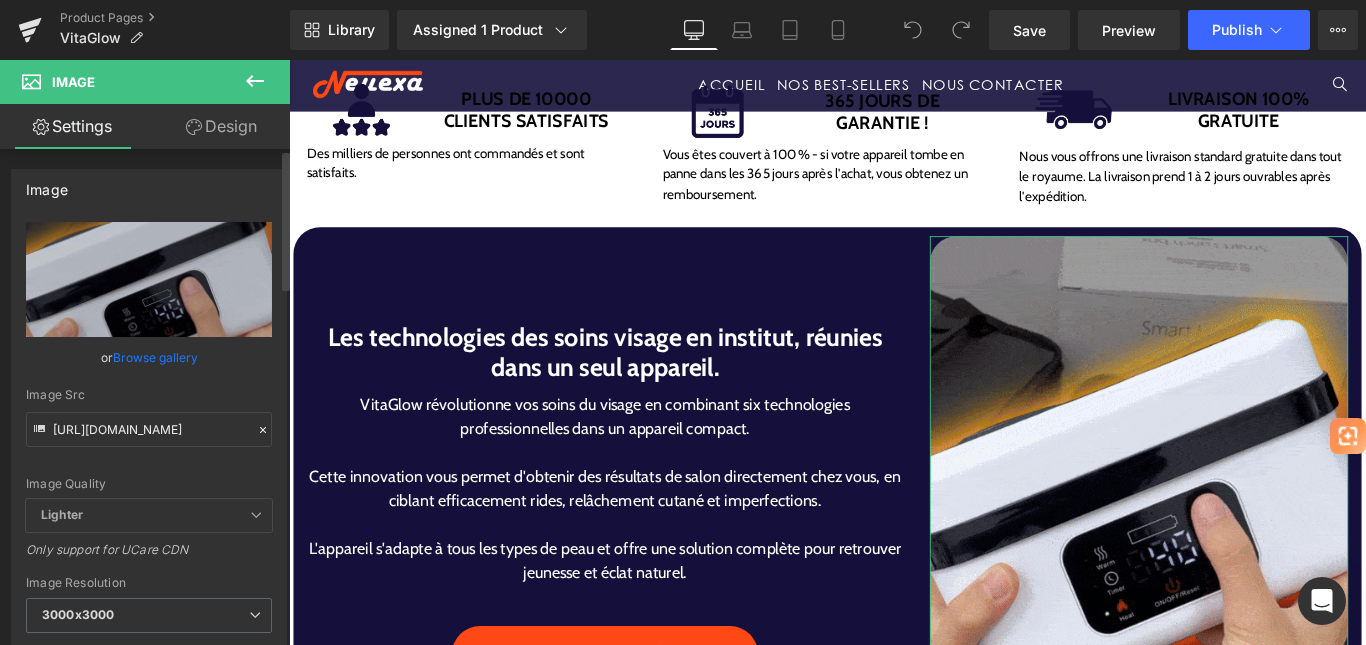 click on "Browse gallery" at bounding box center [155, 357] 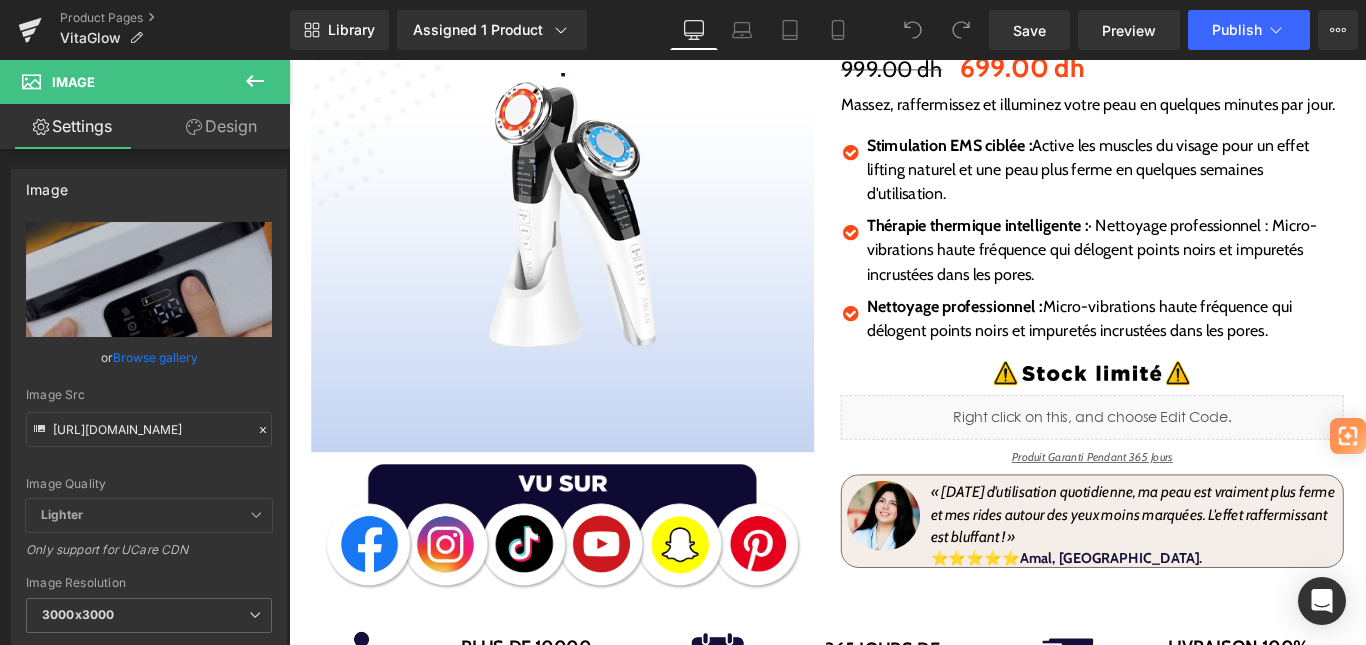 scroll, scrollTop: 1, scrollLeft: 0, axis: vertical 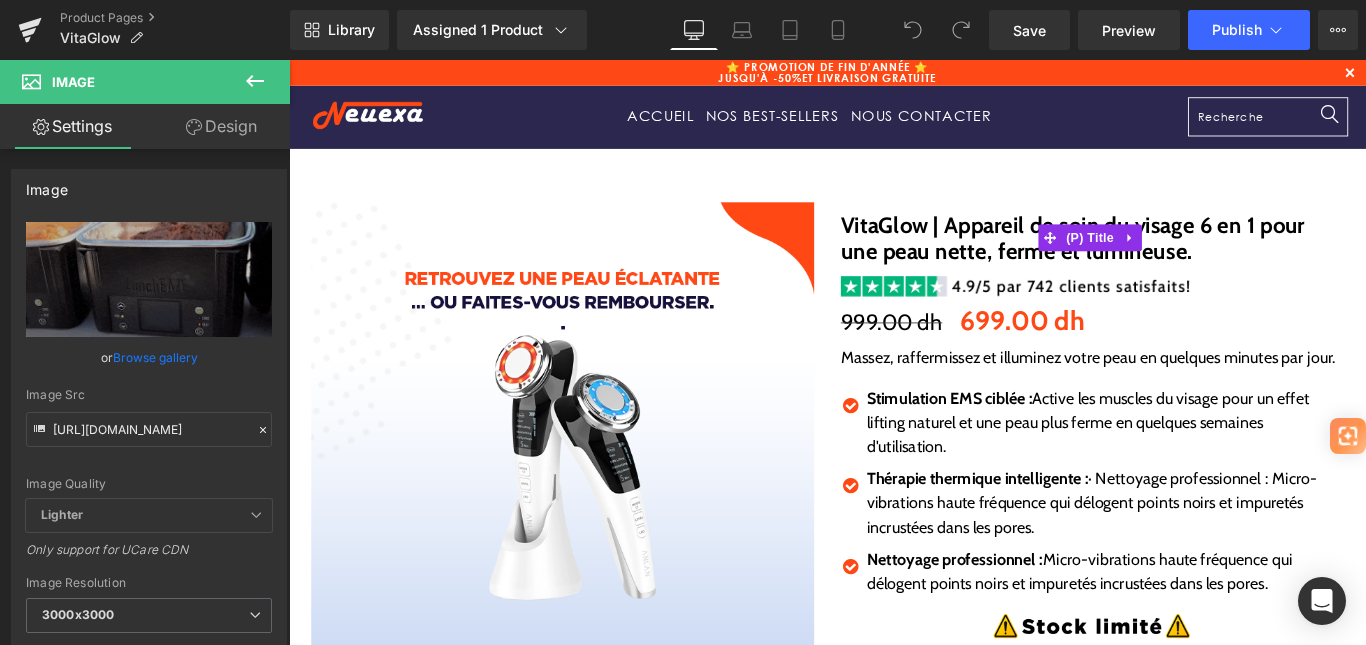 click 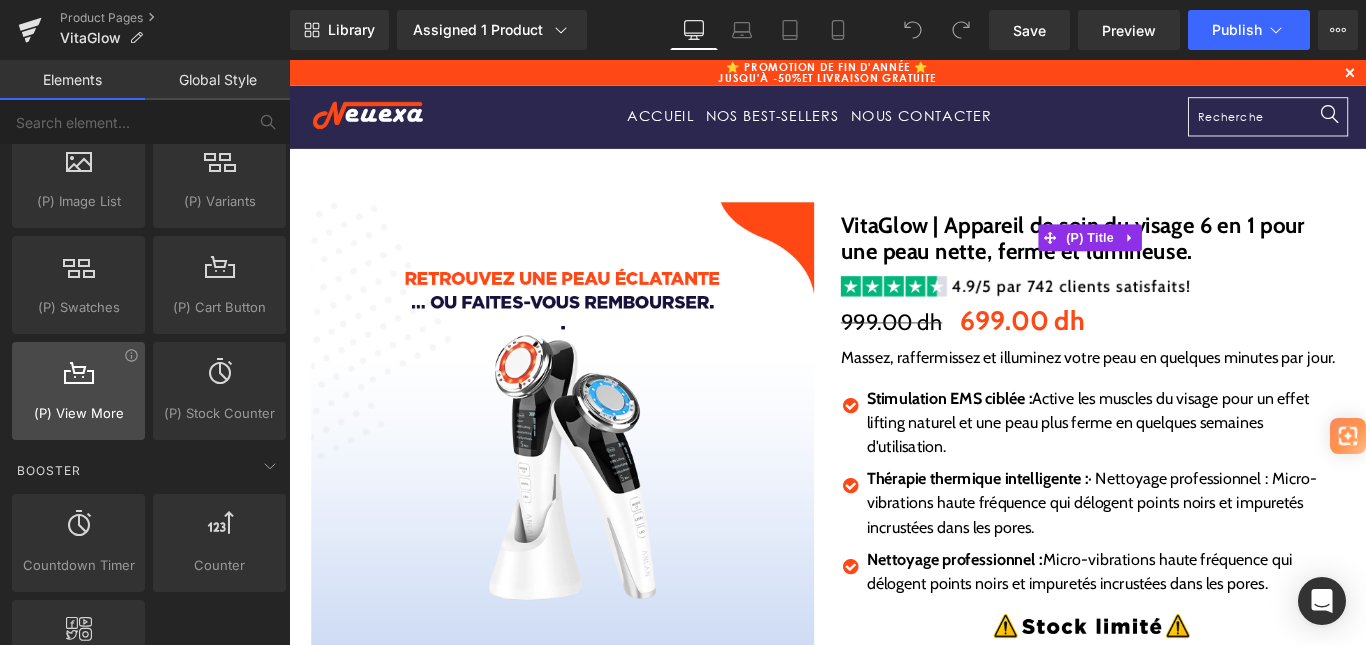 scroll, scrollTop: 2200, scrollLeft: 0, axis: vertical 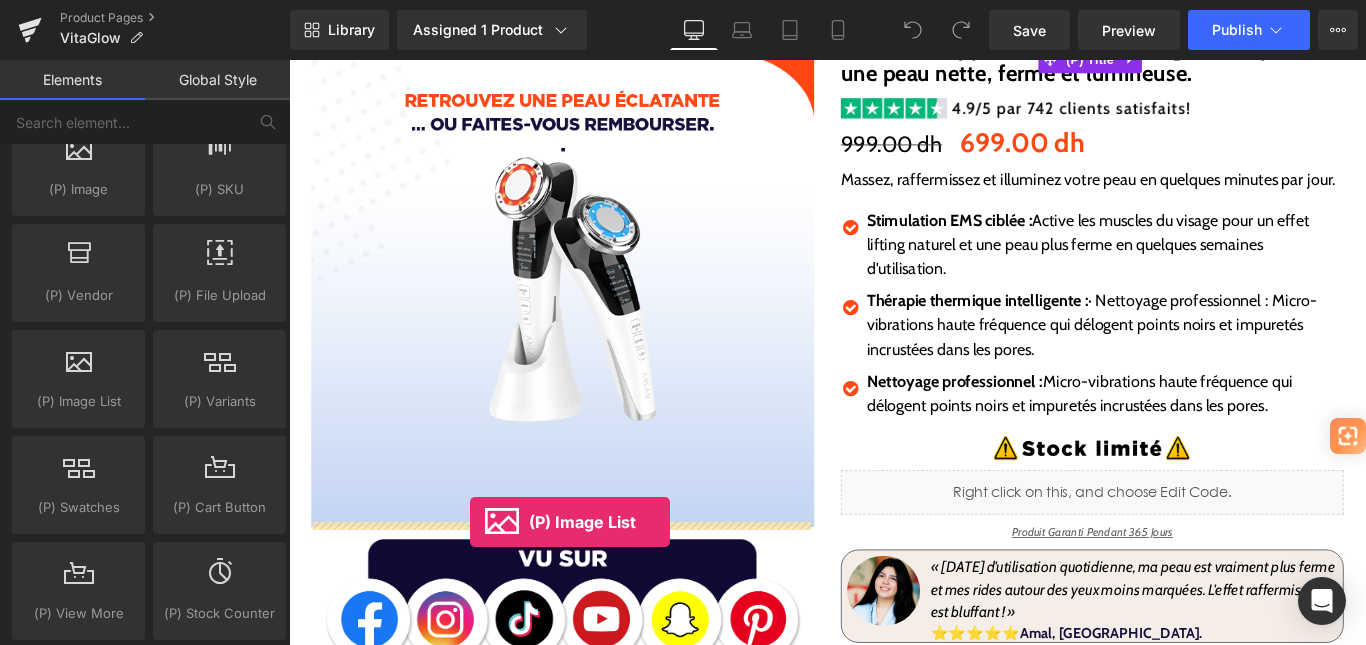 drag, startPoint x: 459, startPoint y: 457, endPoint x: 492, endPoint y: 579, distance: 126.38433 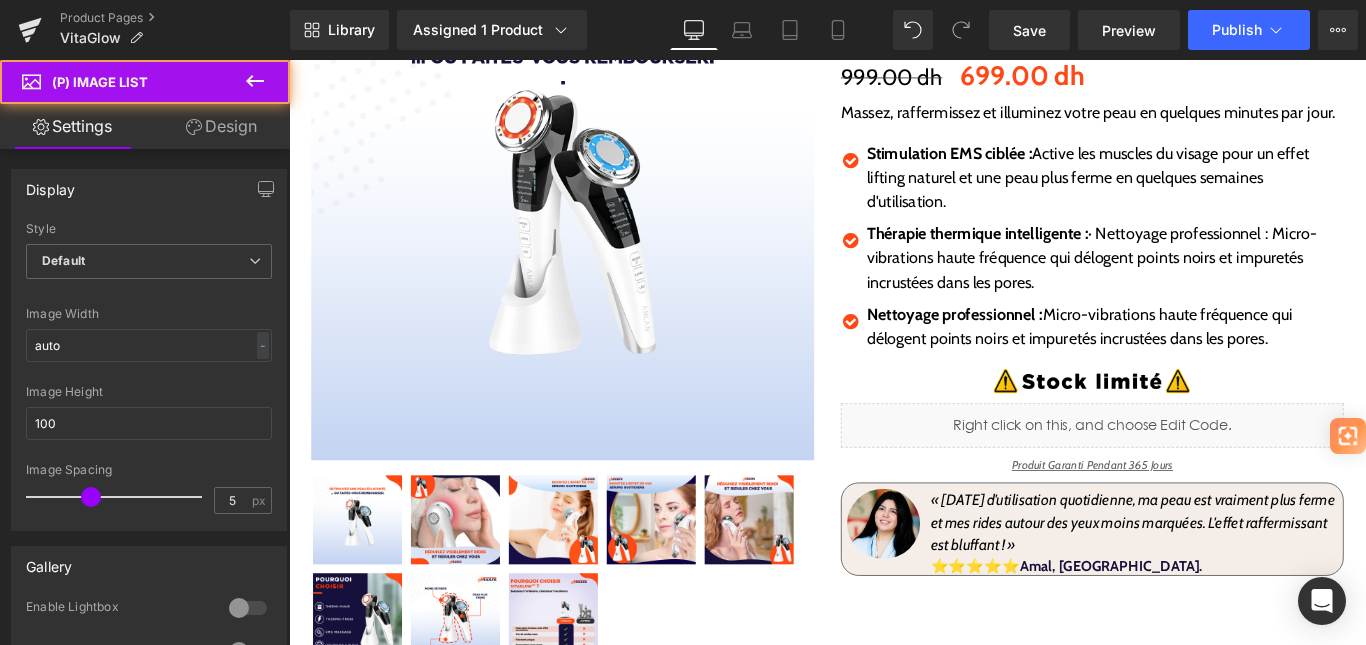scroll, scrollTop: 401, scrollLeft: 0, axis: vertical 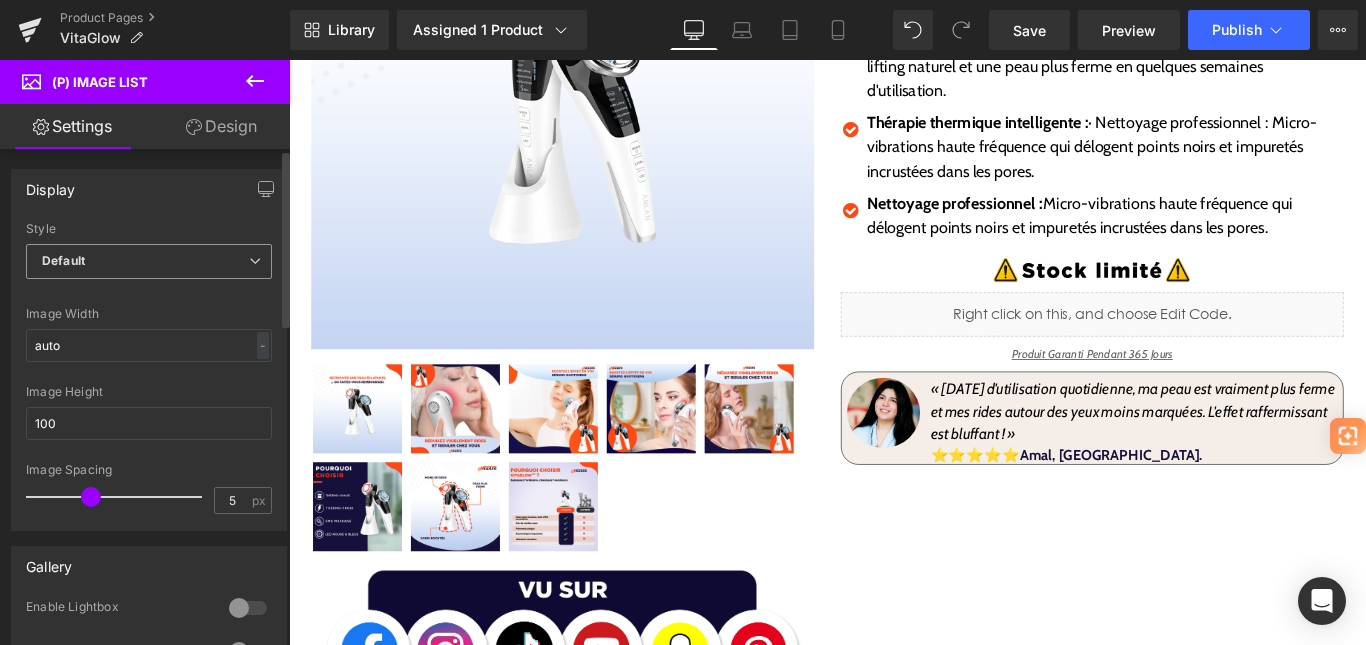 click on "Default" at bounding box center (149, 261) 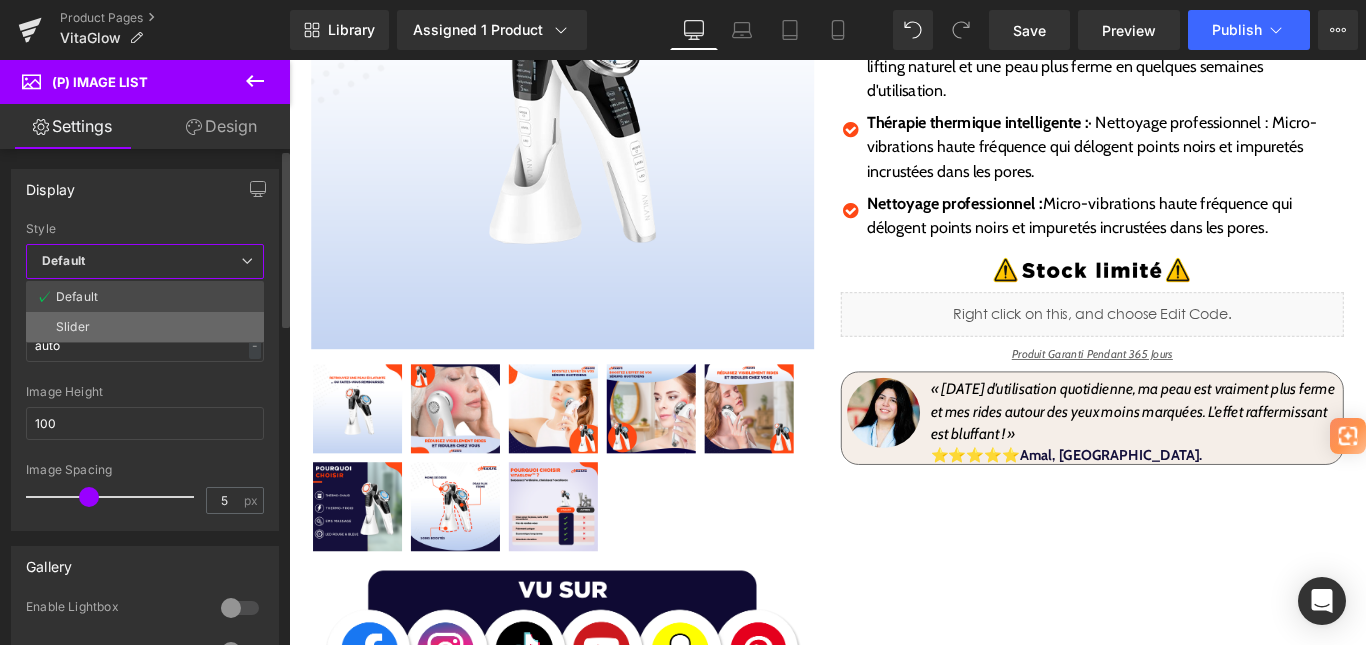 click on "Slider" at bounding box center (145, 327) 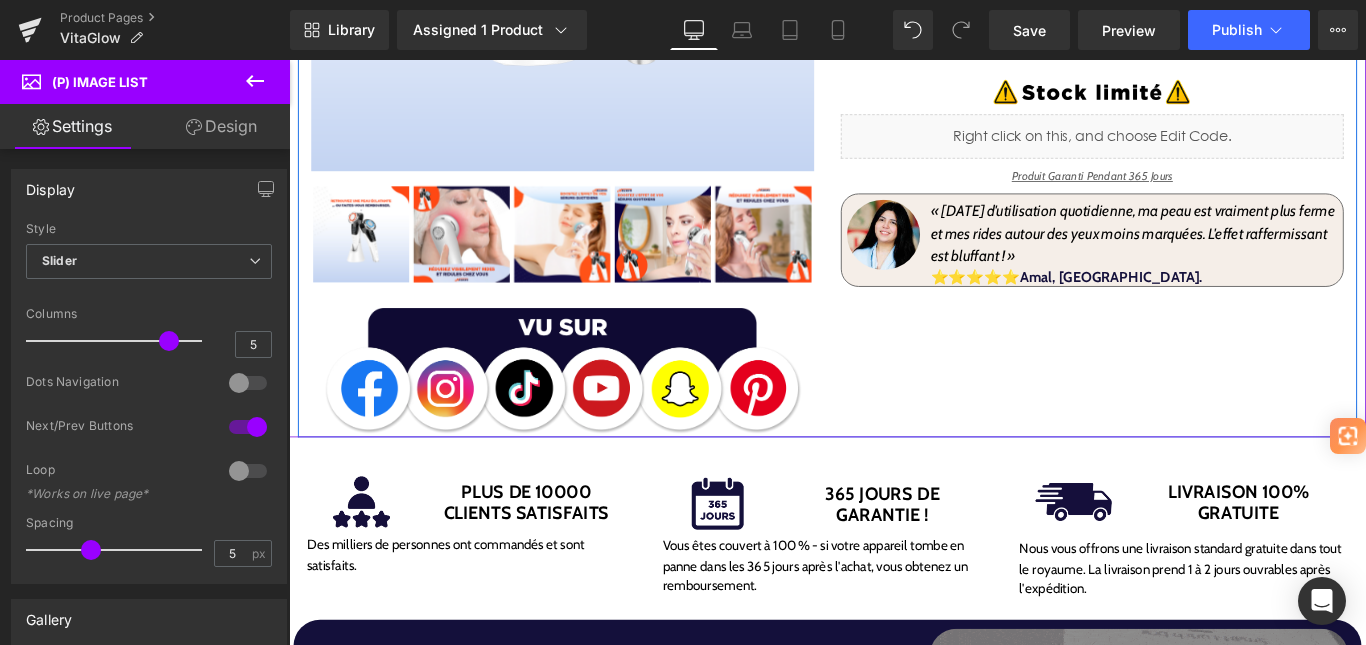 scroll, scrollTop: 1201, scrollLeft: 0, axis: vertical 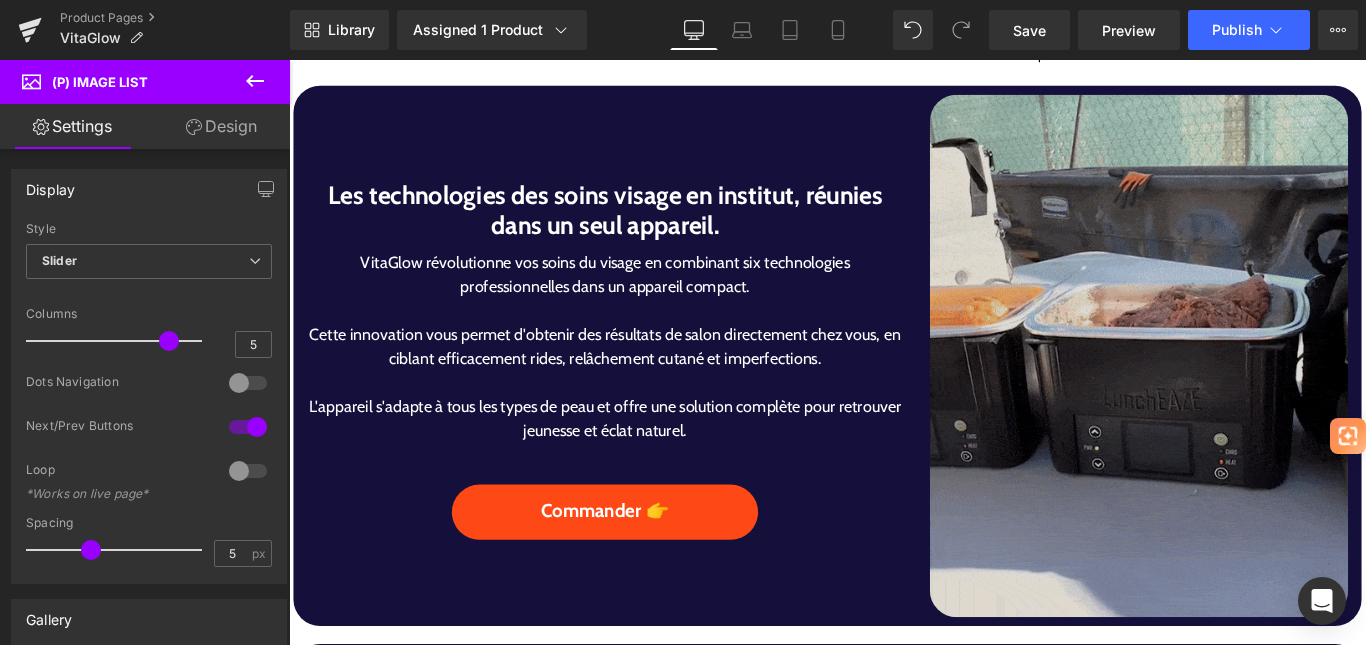 click at bounding box center [1244, 393] 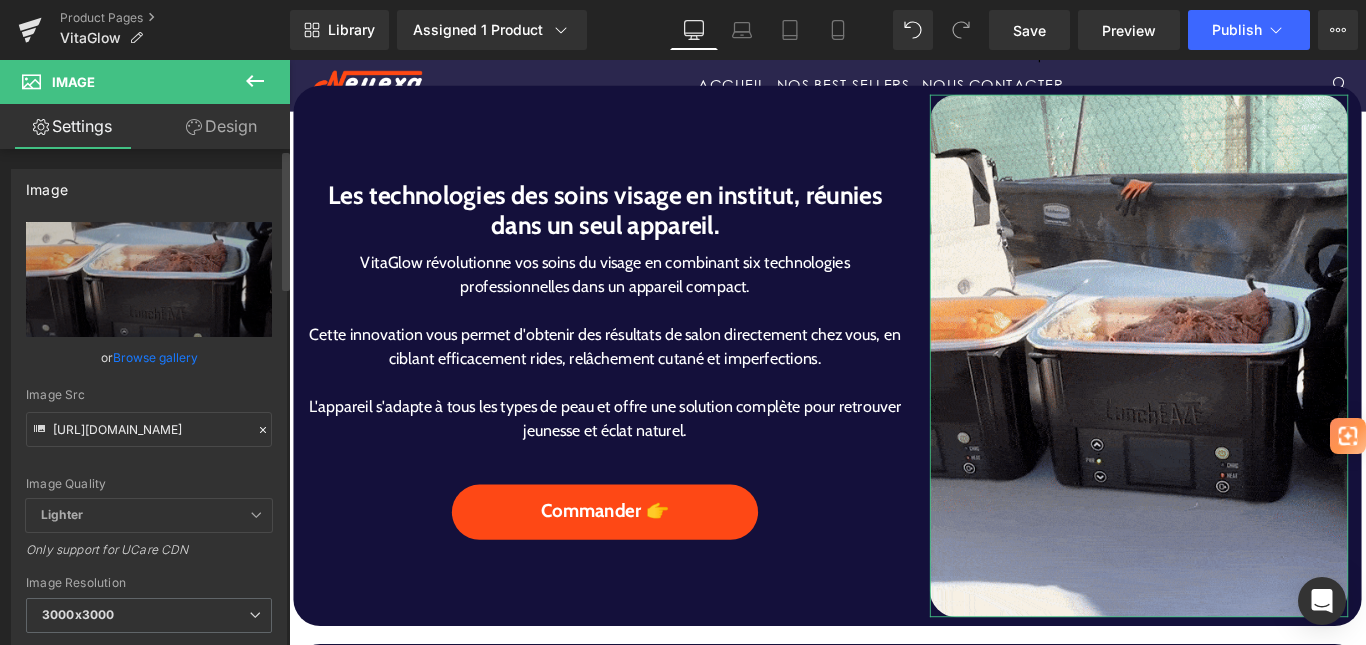 click on "Browse gallery" at bounding box center [155, 357] 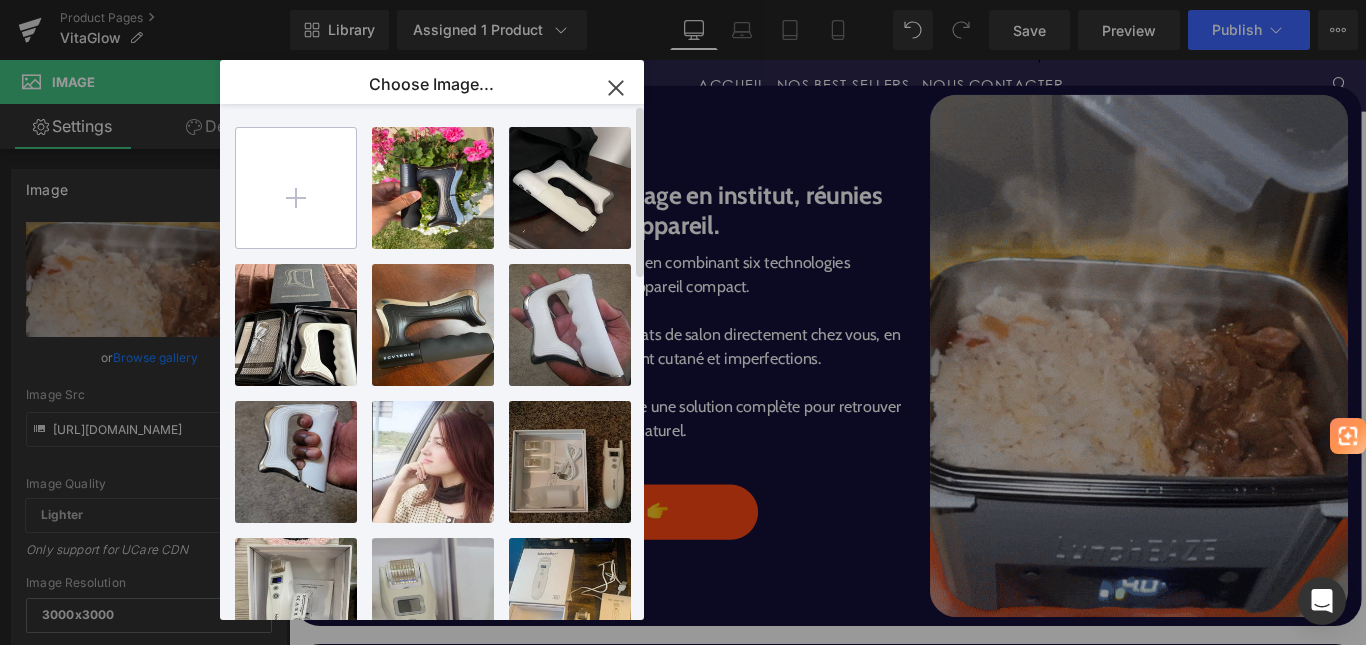 click at bounding box center (296, 188) 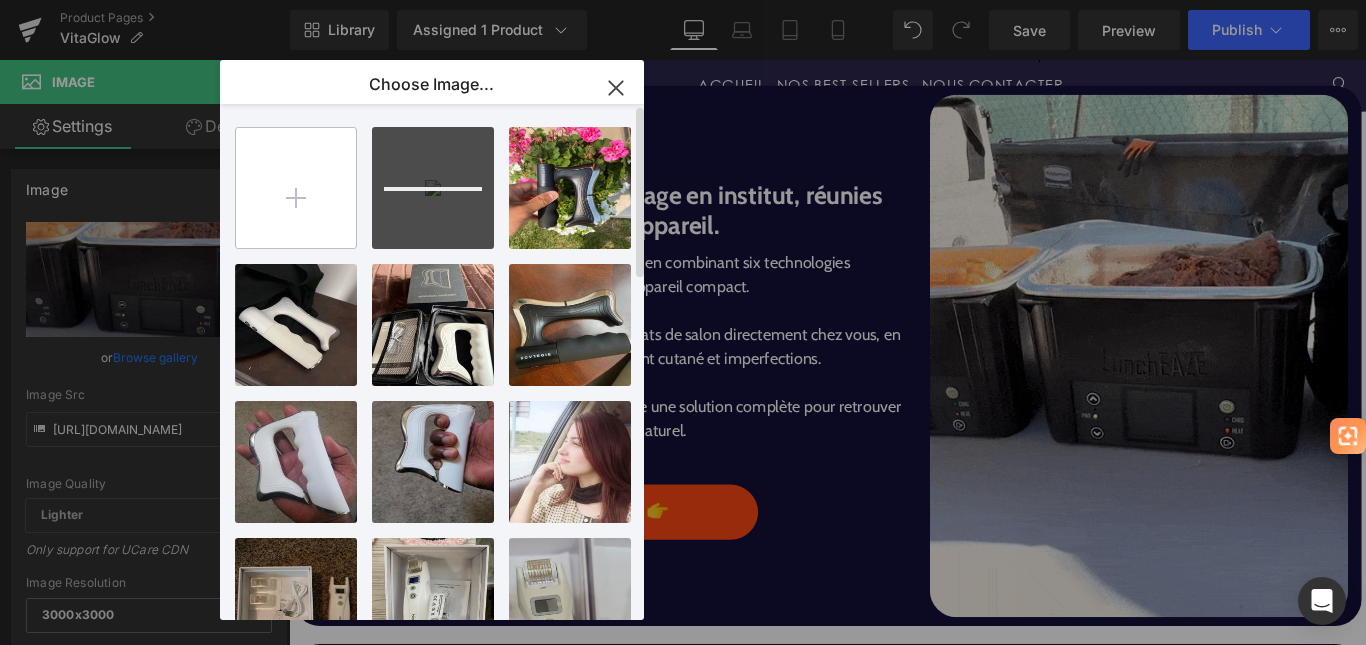 click at bounding box center [296, 188] 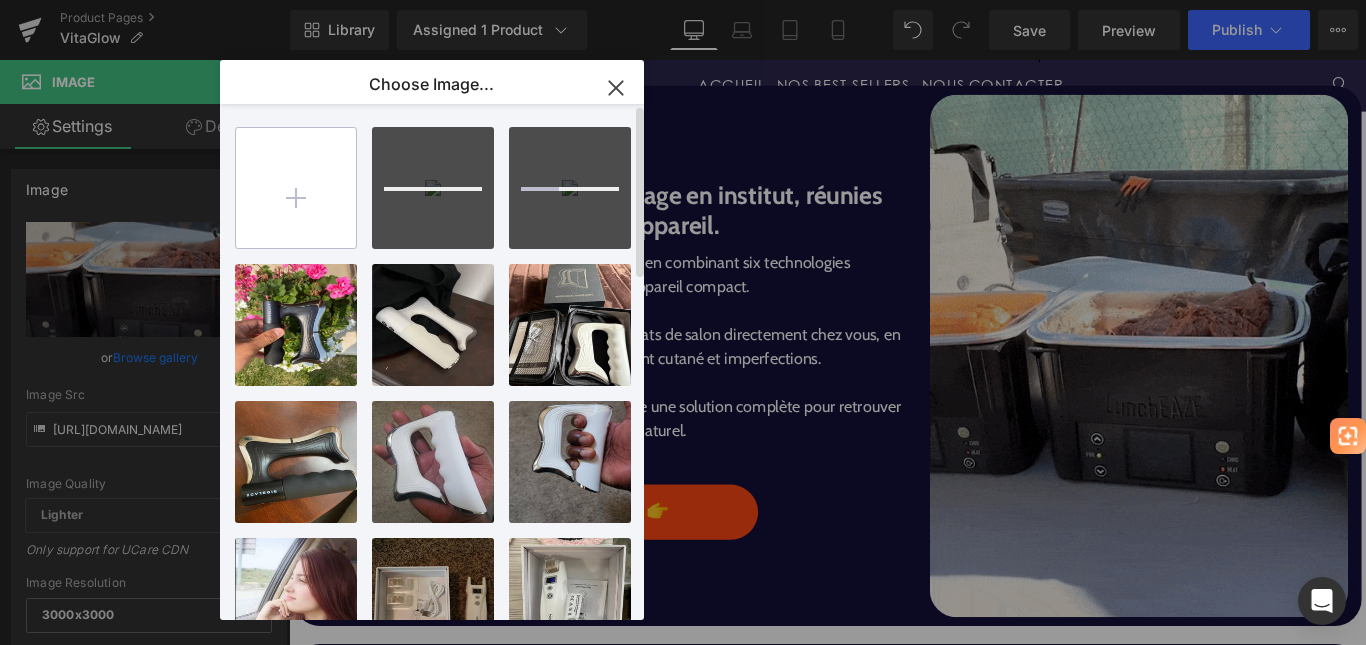 click at bounding box center (296, 188) 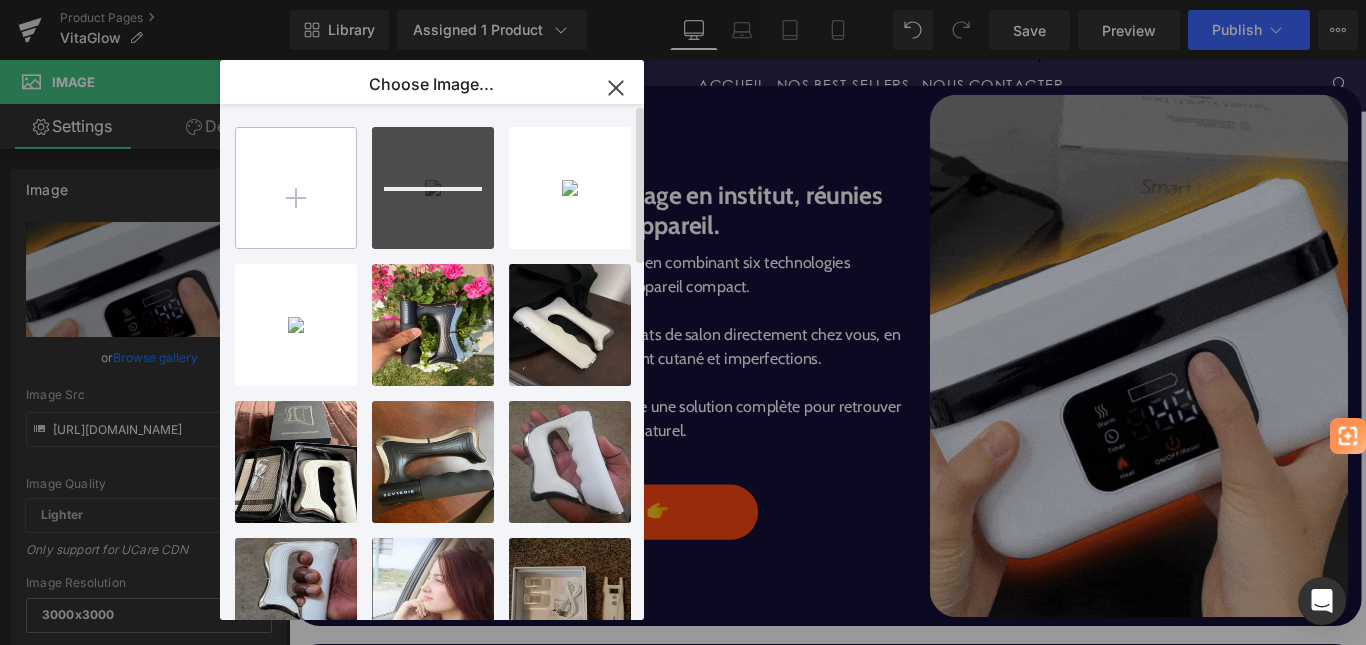 click at bounding box center (296, 188) 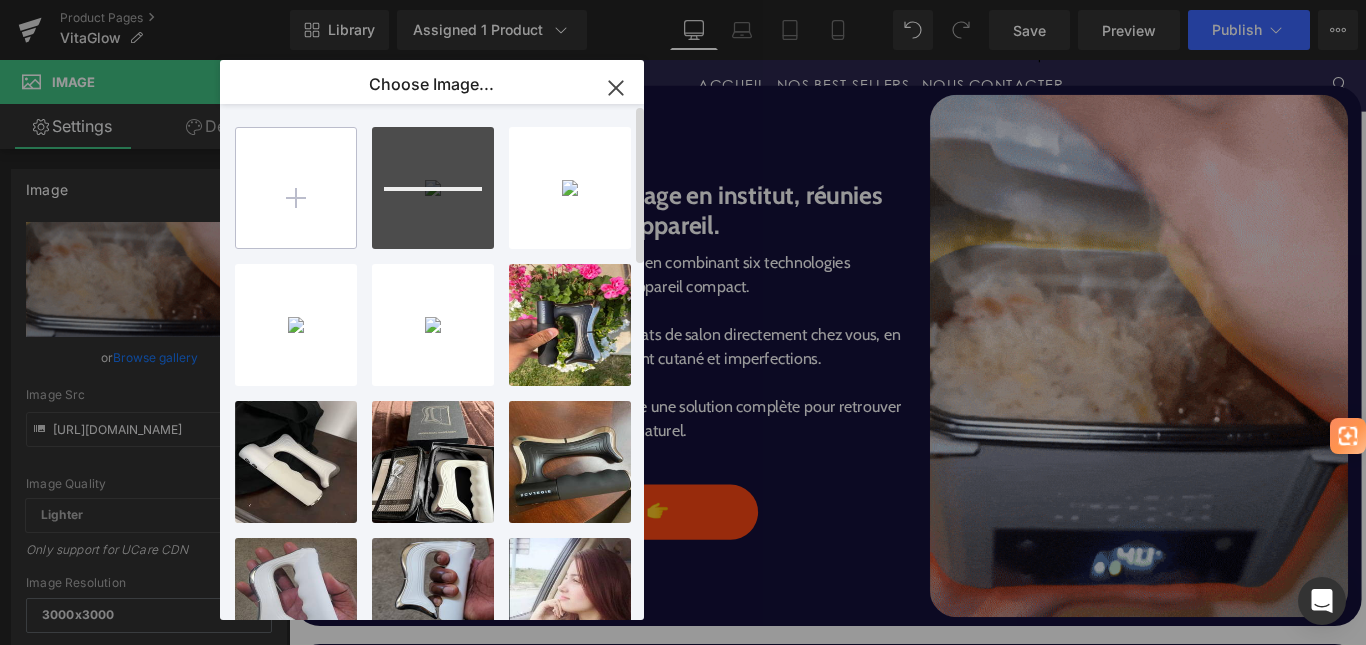 click at bounding box center (296, 188) 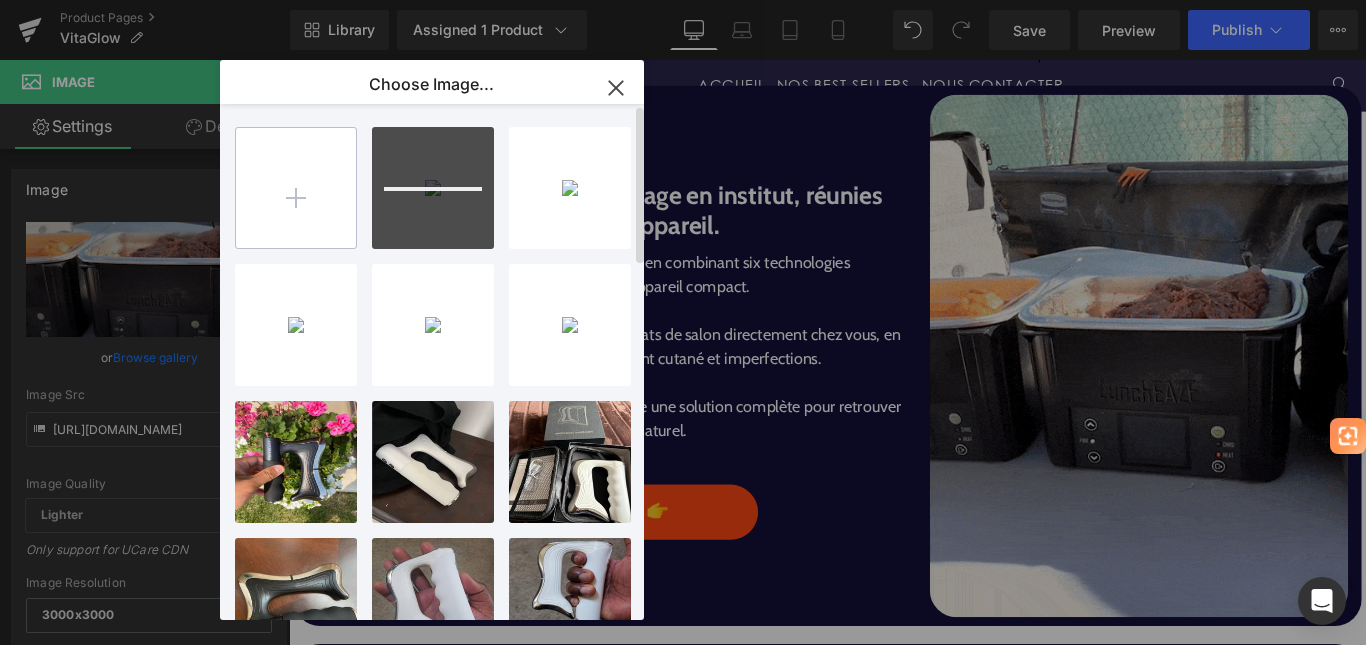 click at bounding box center (296, 188) 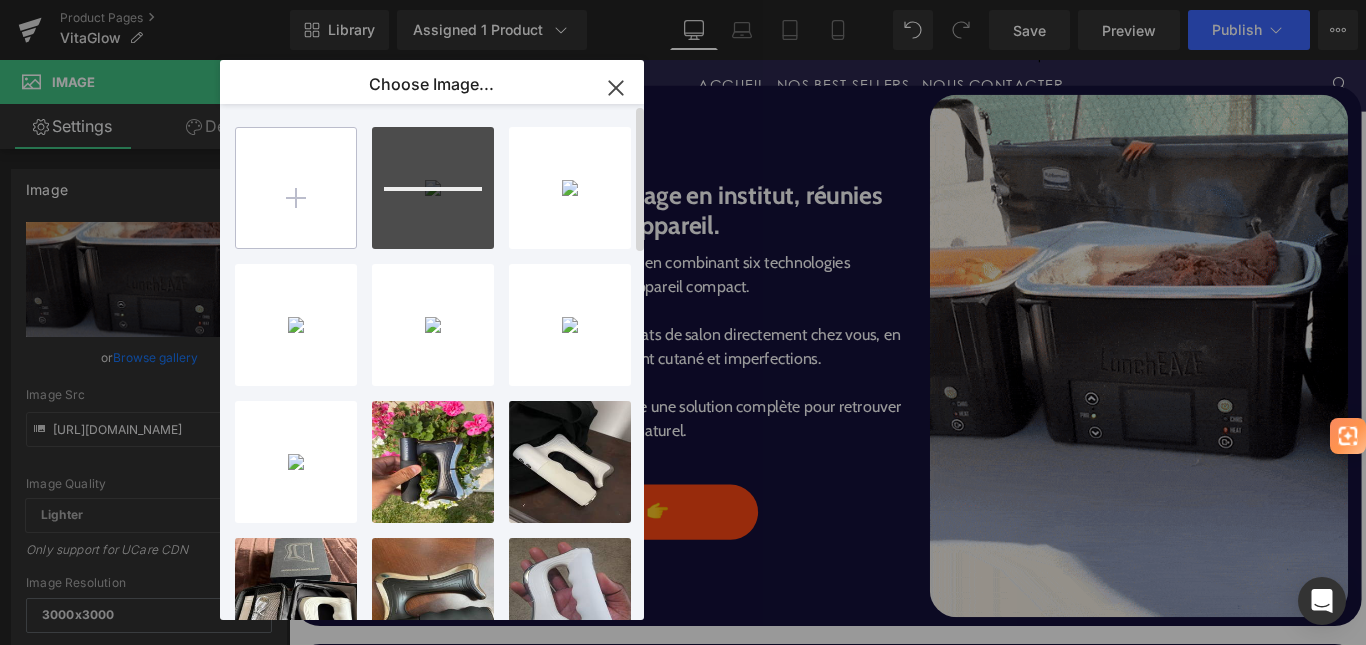 click at bounding box center (296, 188) 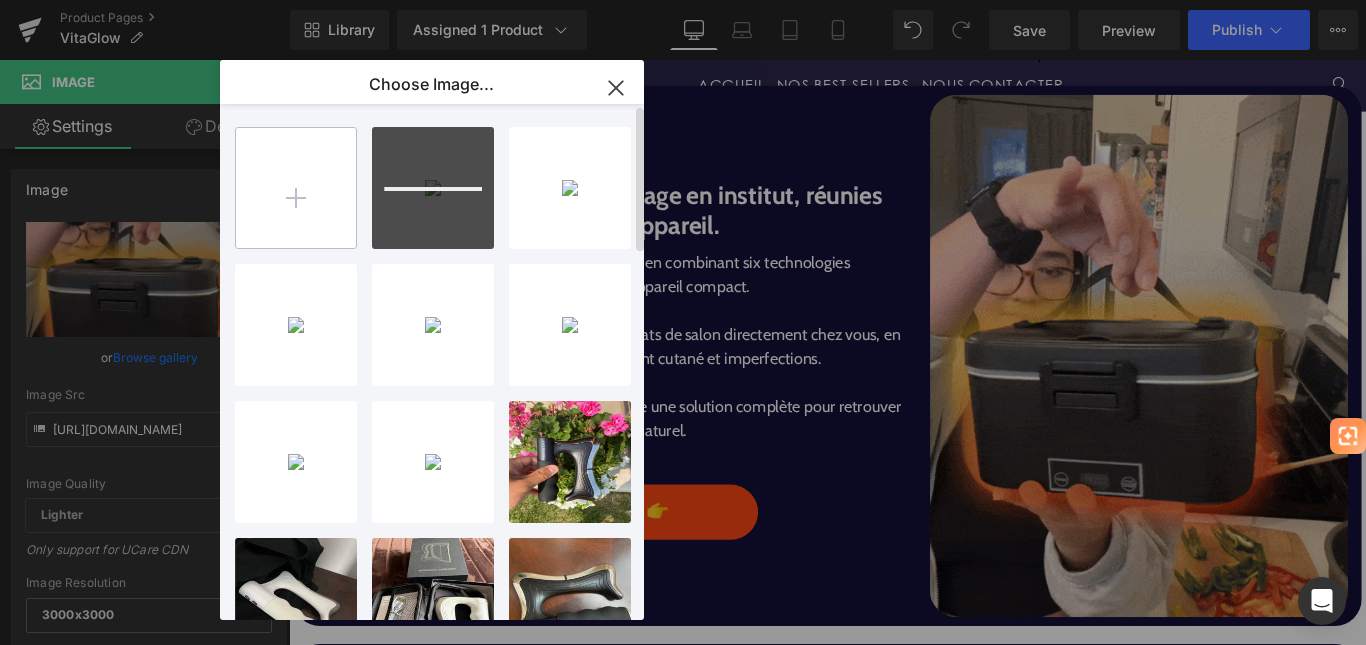 click at bounding box center (296, 188) 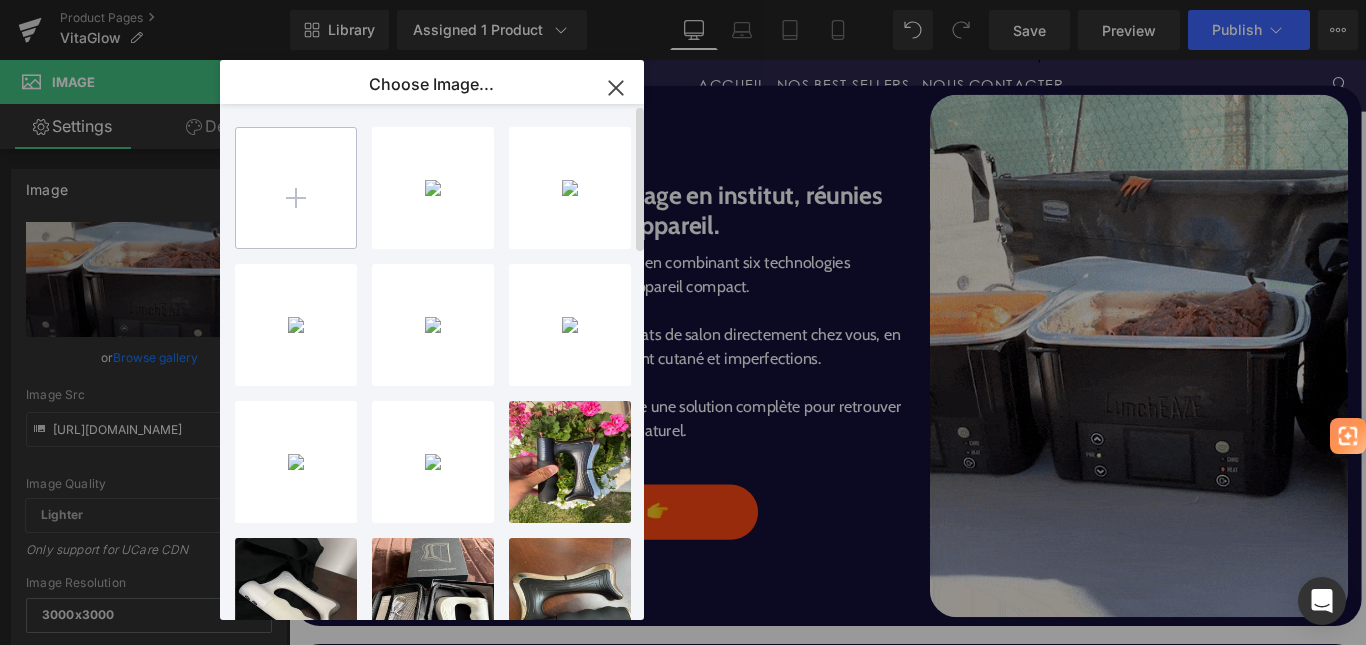type on "C:\fakepath\VITAGLOW.gif" 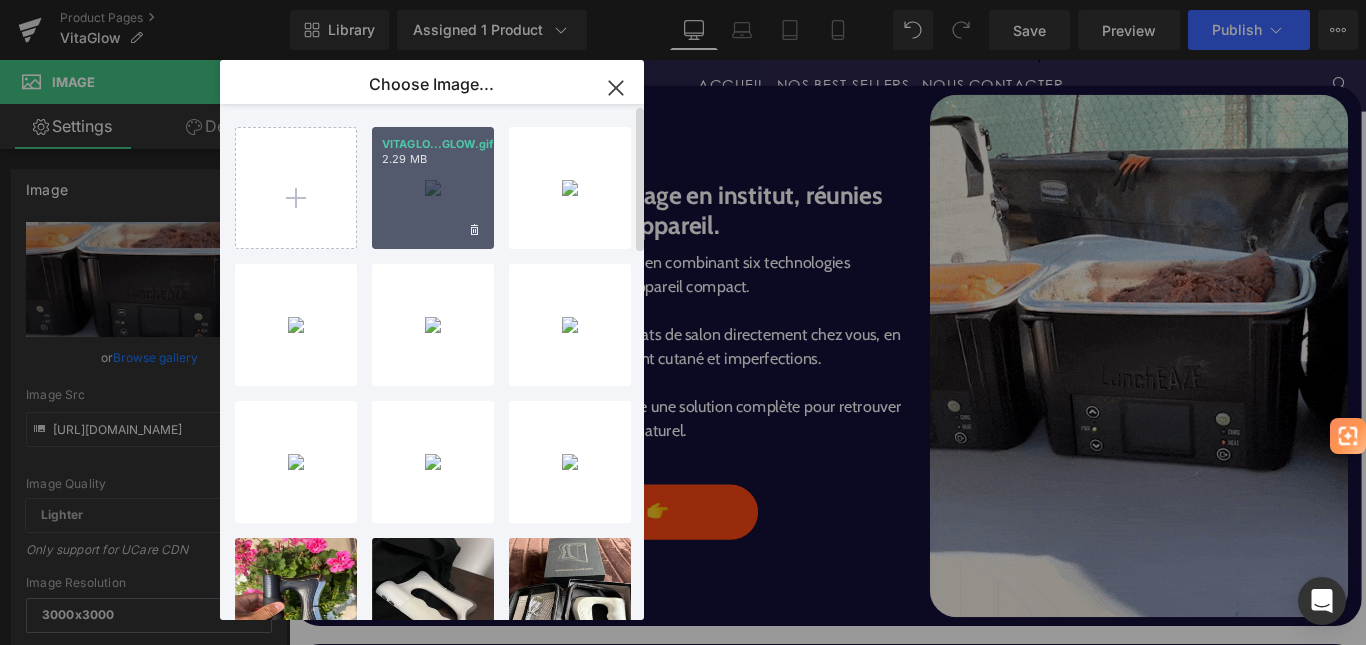 click on "VITAGLO...GLOW.gif 2.29 MB" at bounding box center (433, 188) 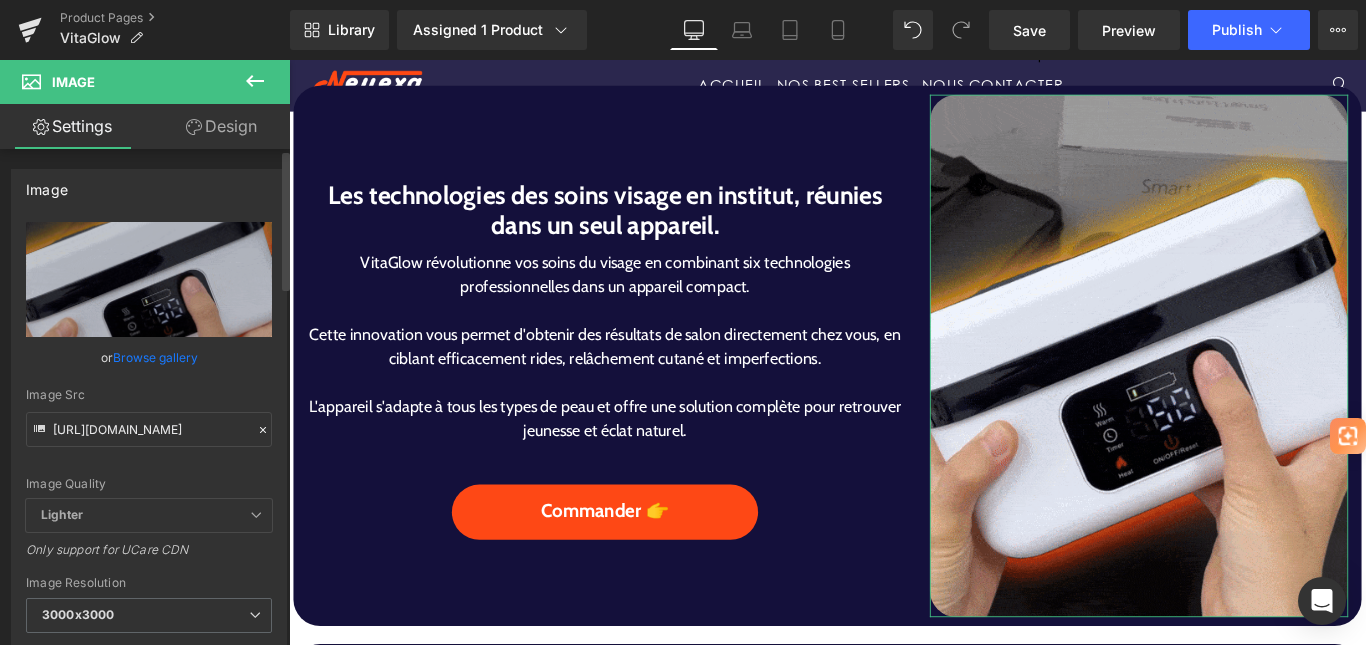 click on "Browse gallery" at bounding box center [155, 357] 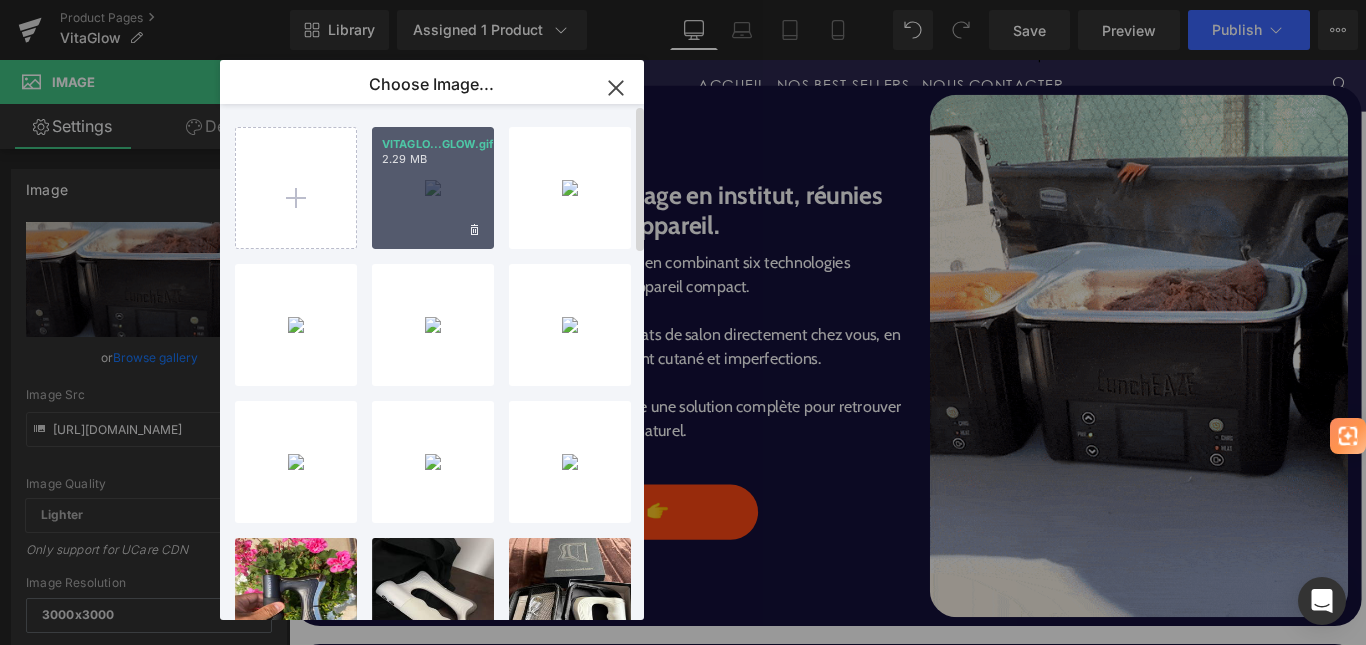 click on "VITAGLO...GLOW.gif 2.29 MB" at bounding box center (433, 188) 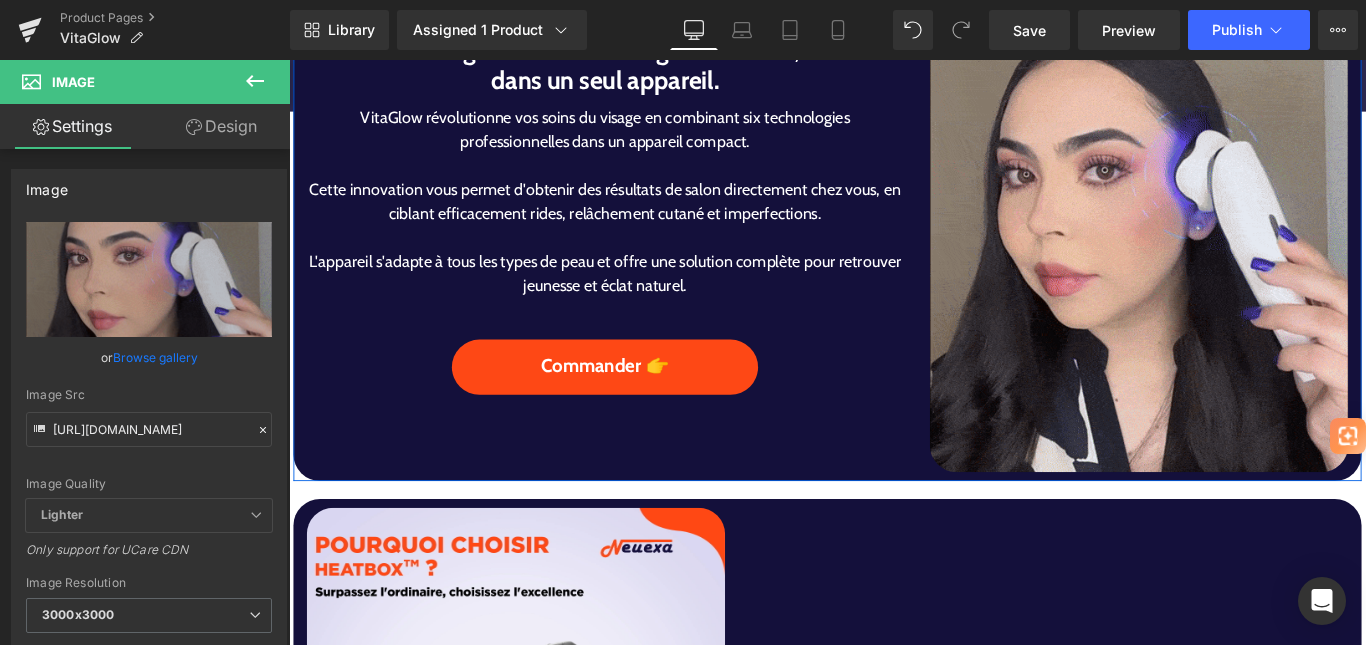 scroll, scrollTop: 1601, scrollLeft: 0, axis: vertical 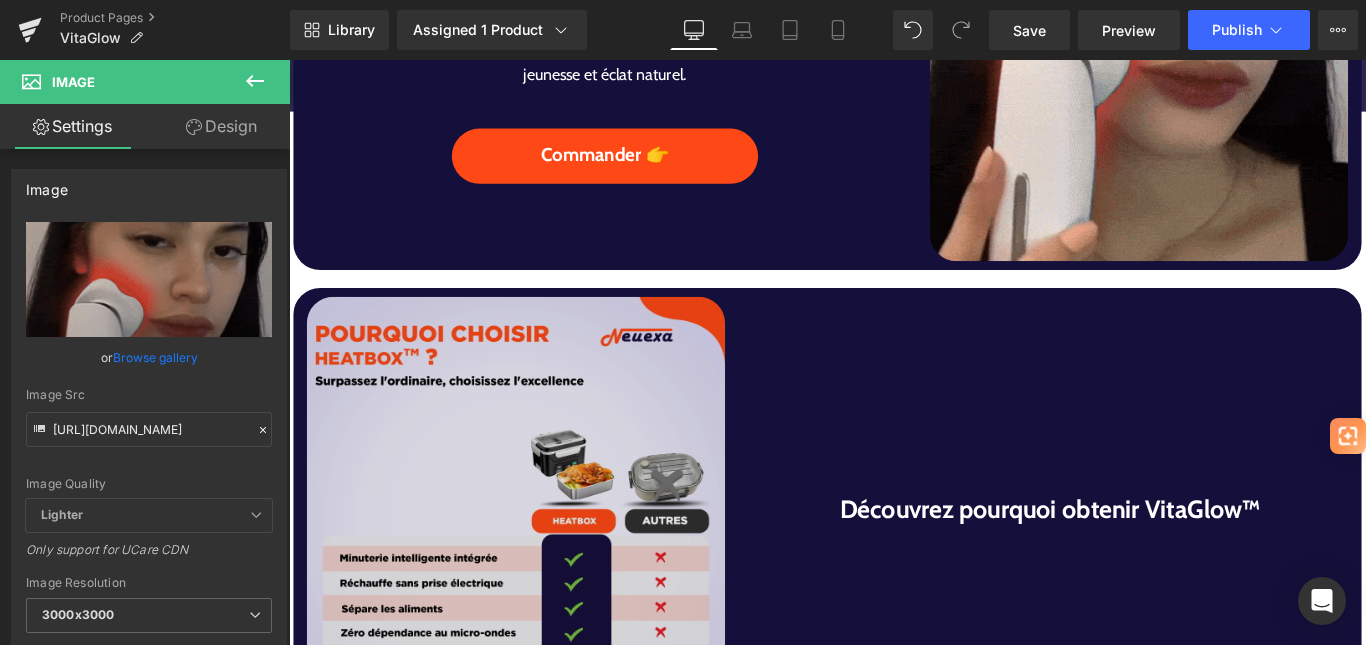 click on "Image" at bounding box center (544, 561) 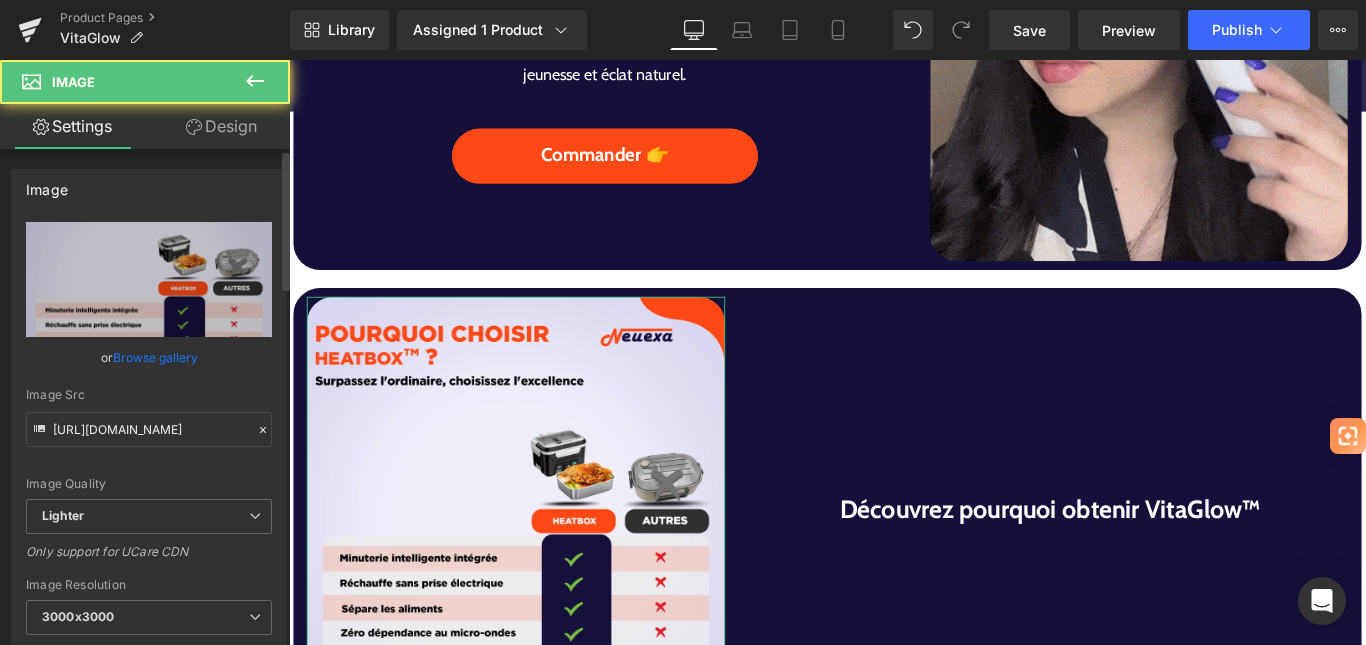 click on "Browse gallery" at bounding box center [155, 357] 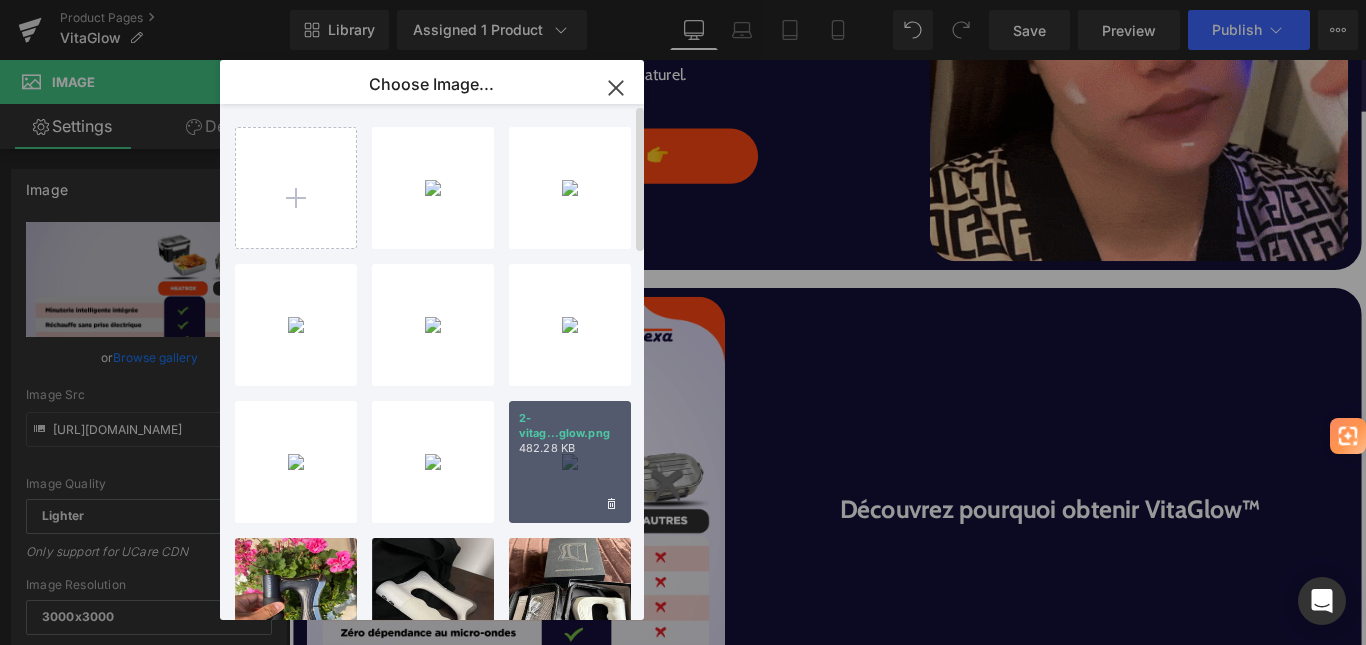 click on "482.28 KB" at bounding box center [570, 448] 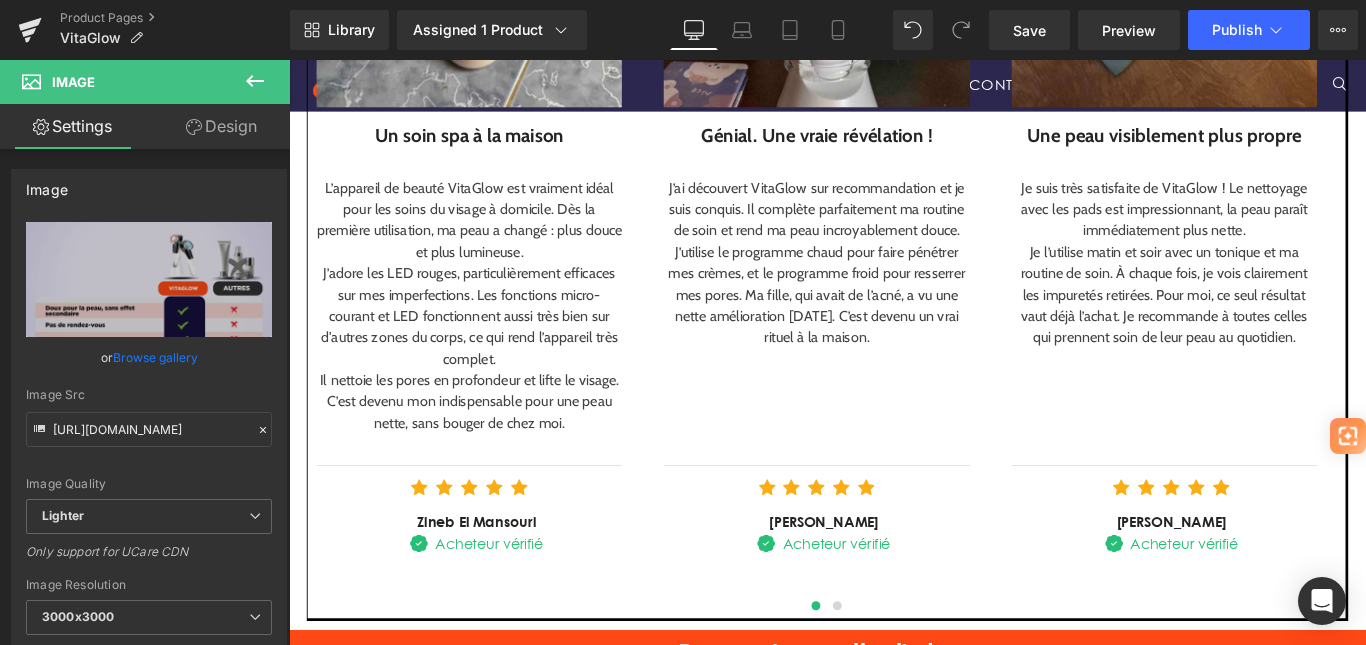 scroll, scrollTop: 3501, scrollLeft: 0, axis: vertical 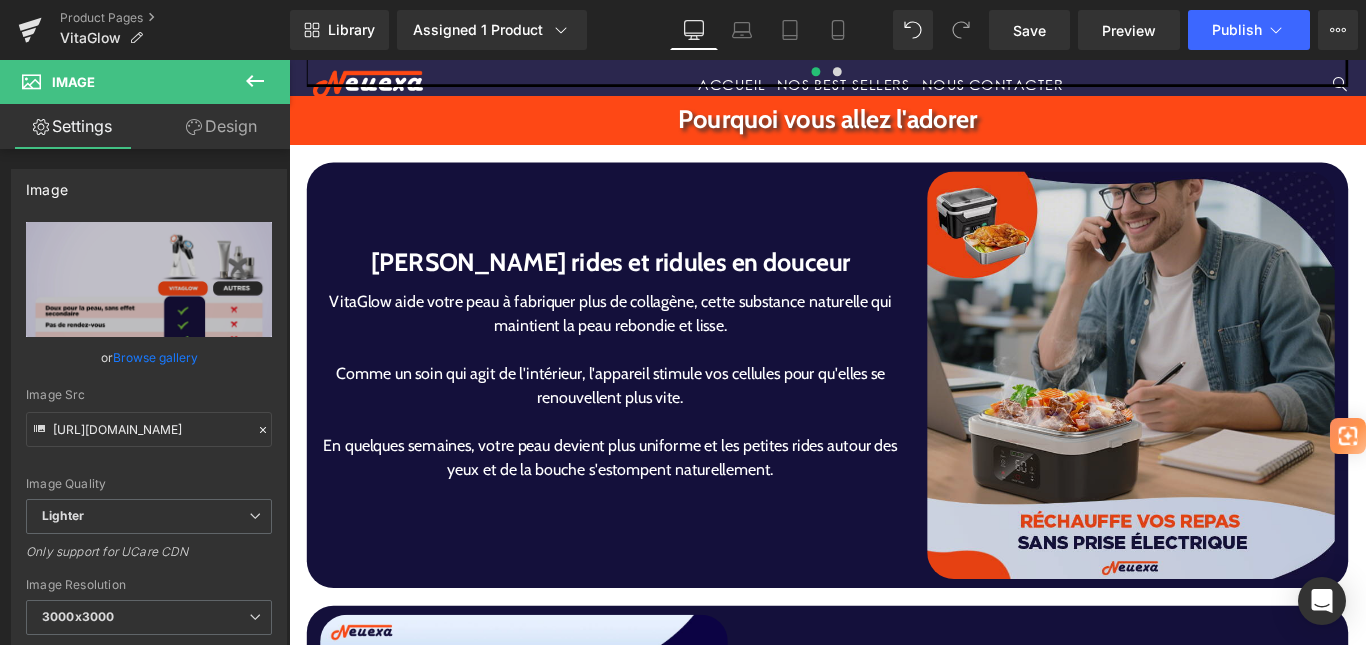 click at bounding box center (1235, 414) 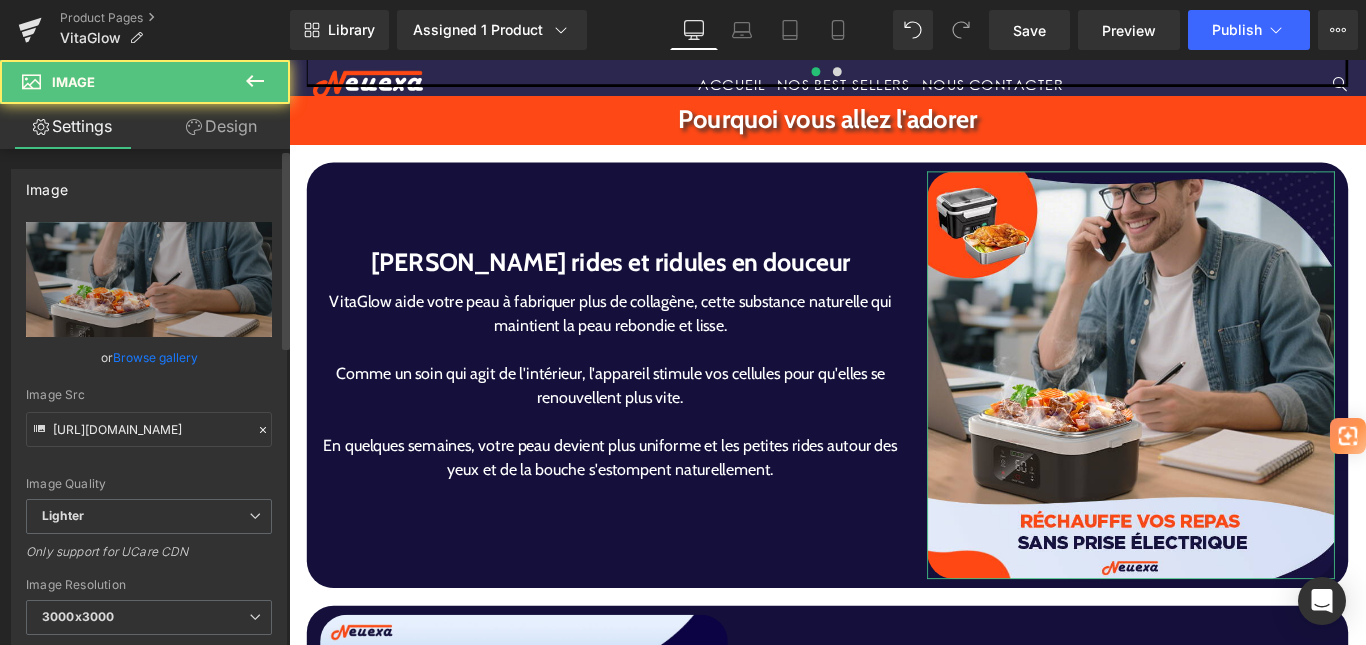 click on "Browse gallery" at bounding box center (155, 357) 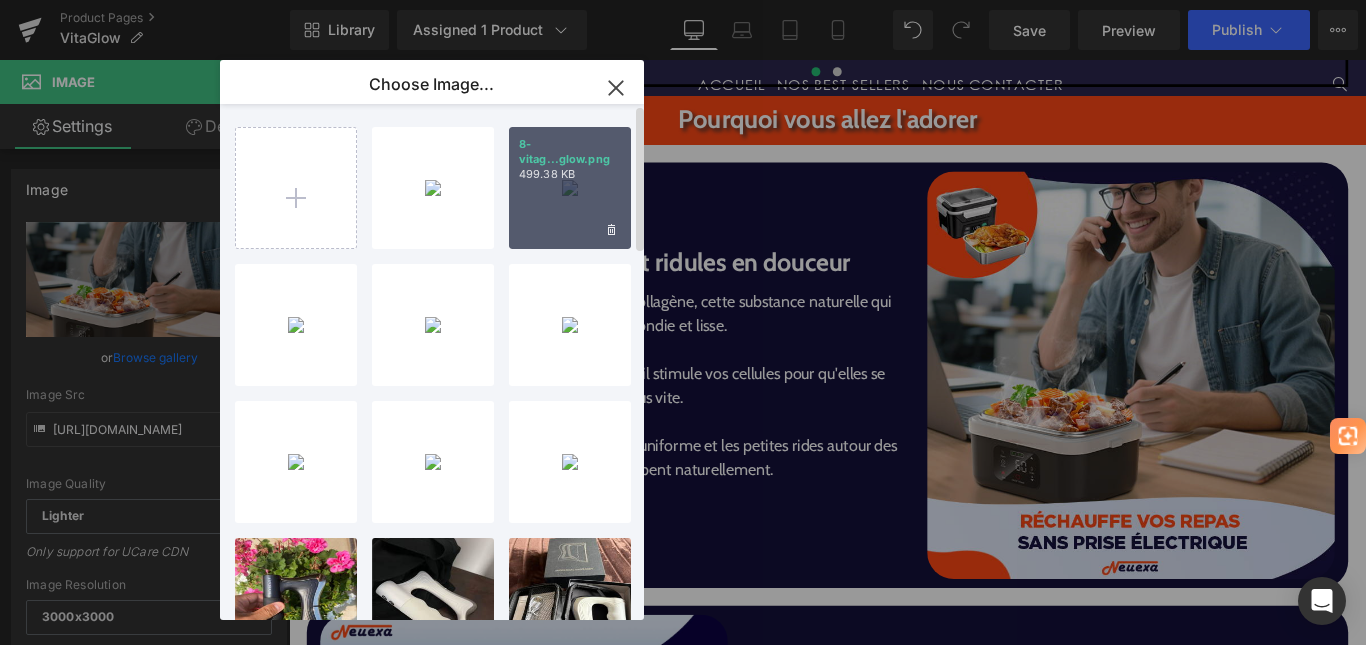 click on "499.38 KB" at bounding box center (570, 174) 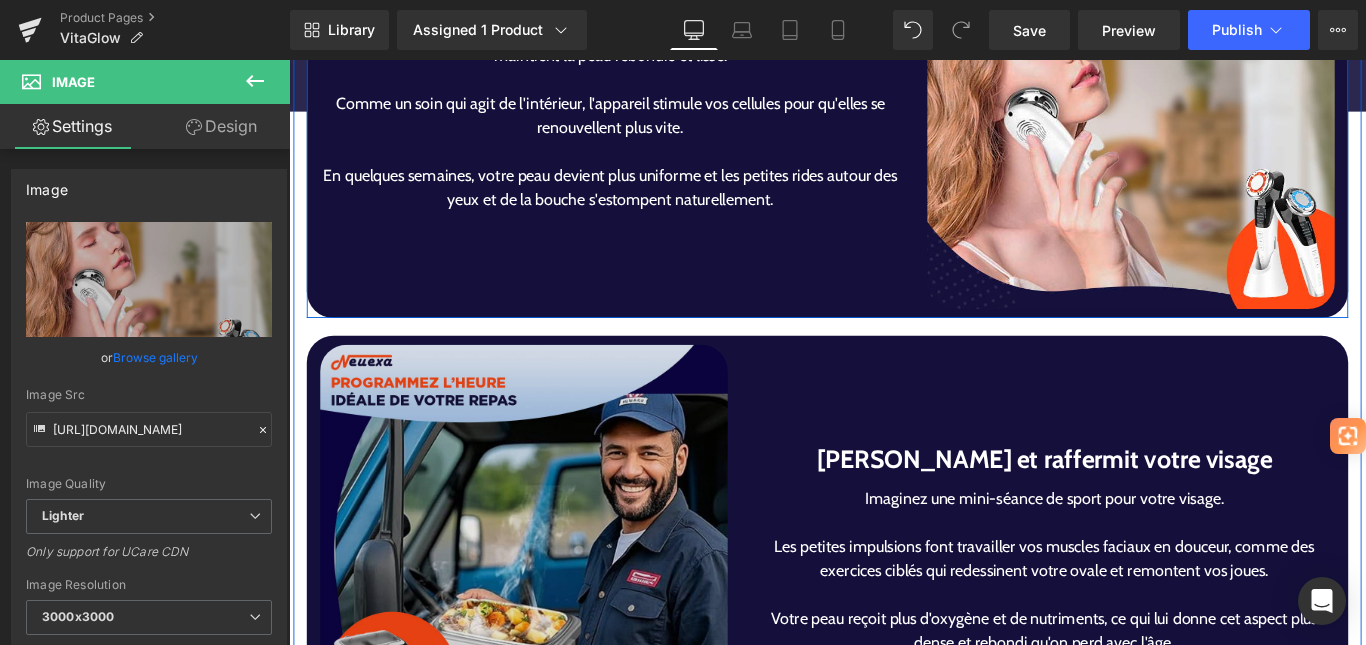 scroll, scrollTop: 3901, scrollLeft: 0, axis: vertical 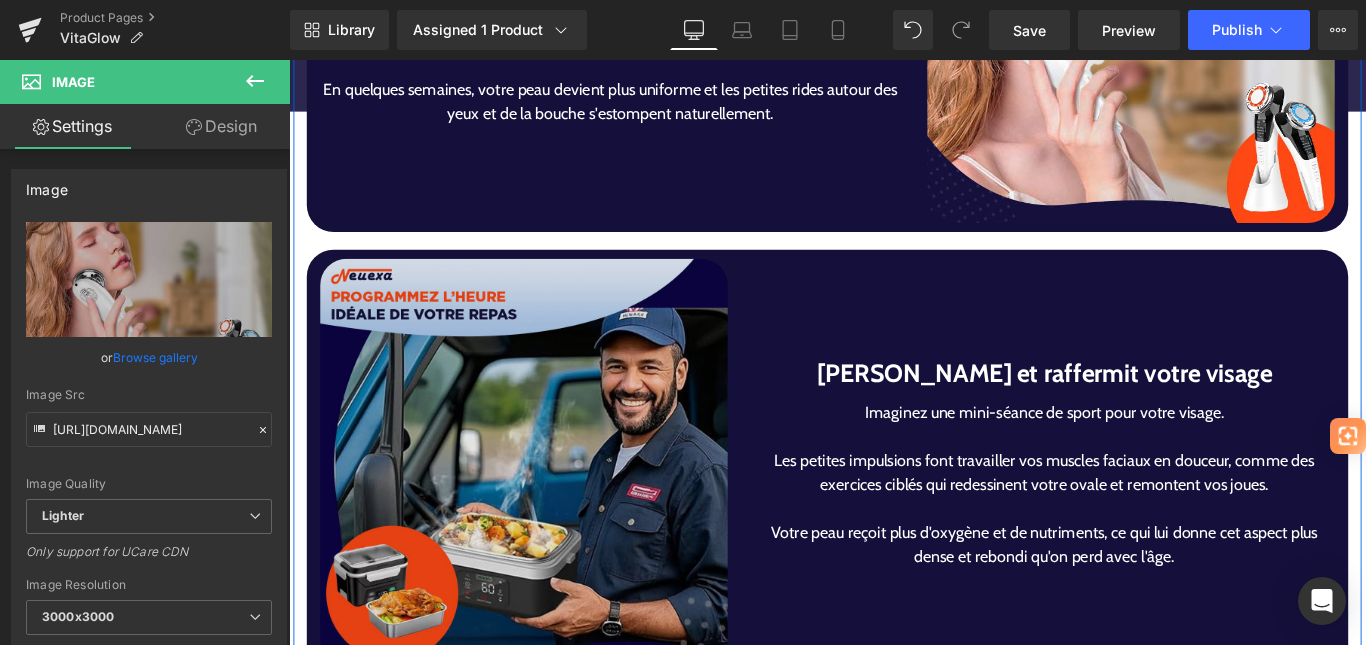 click at bounding box center (553, 512) 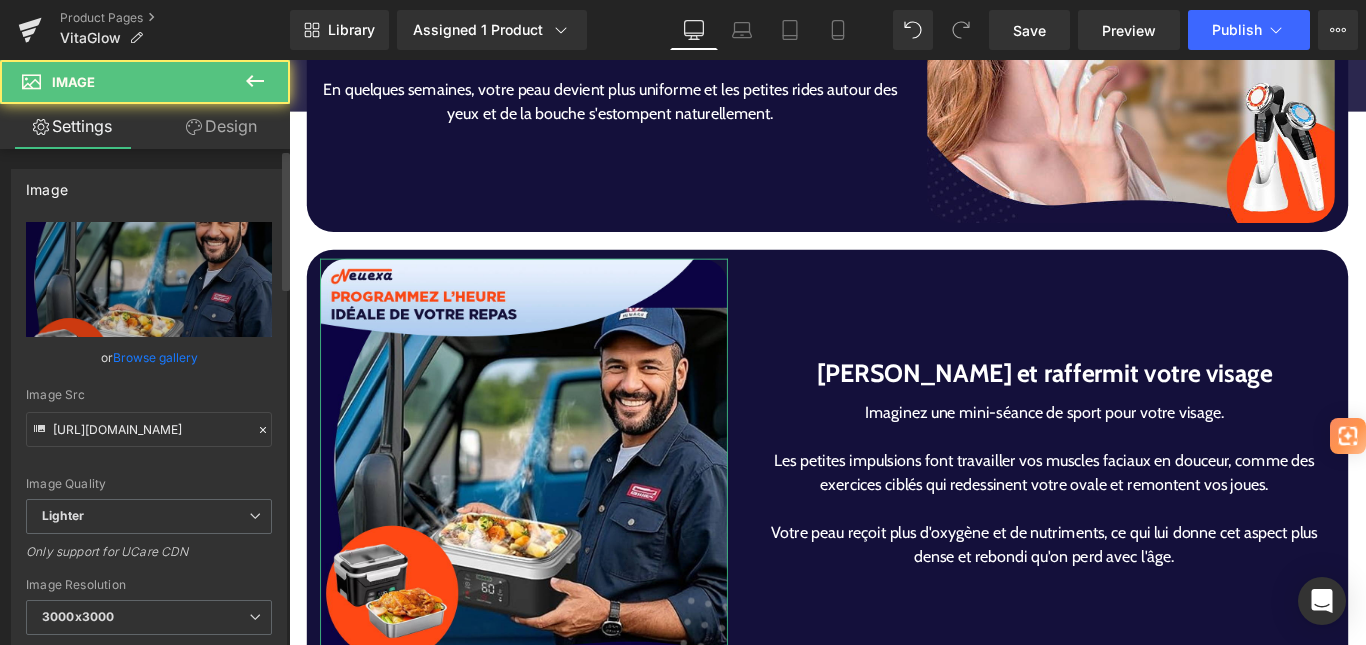 click on "or  Browse gallery" at bounding box center [149, 357] 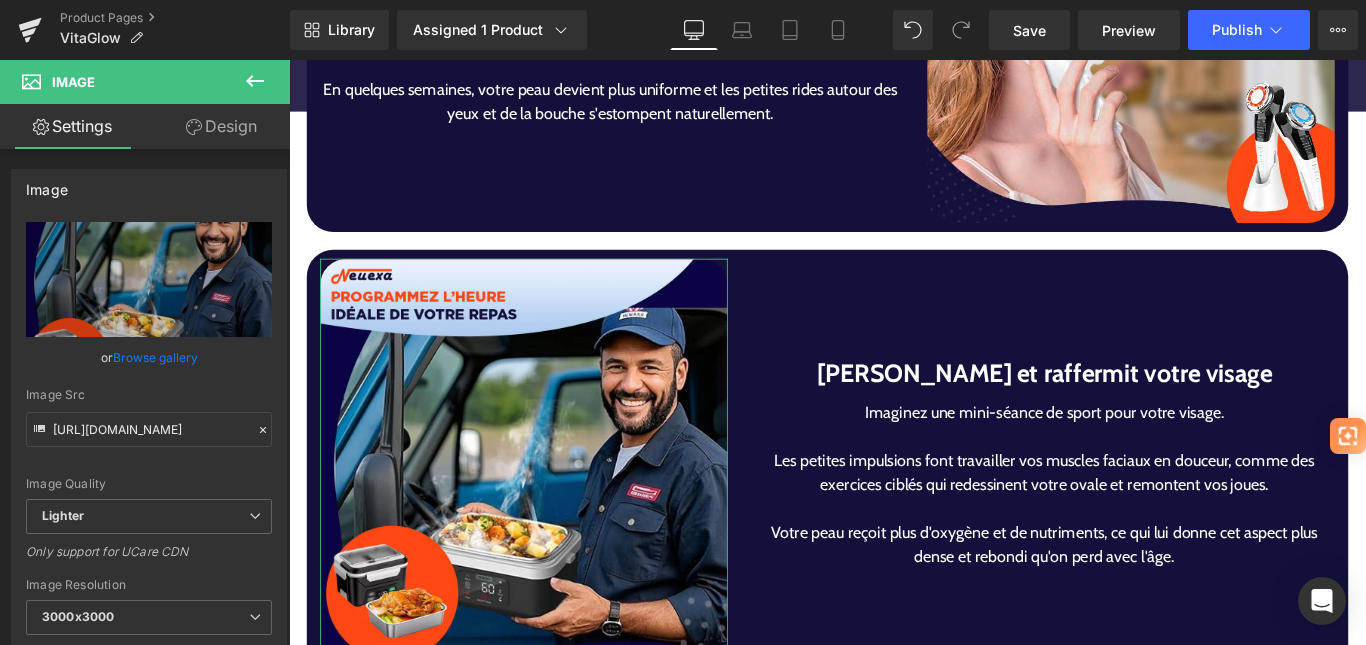 click on "Browse gallery" at bounding box center (155, 357) 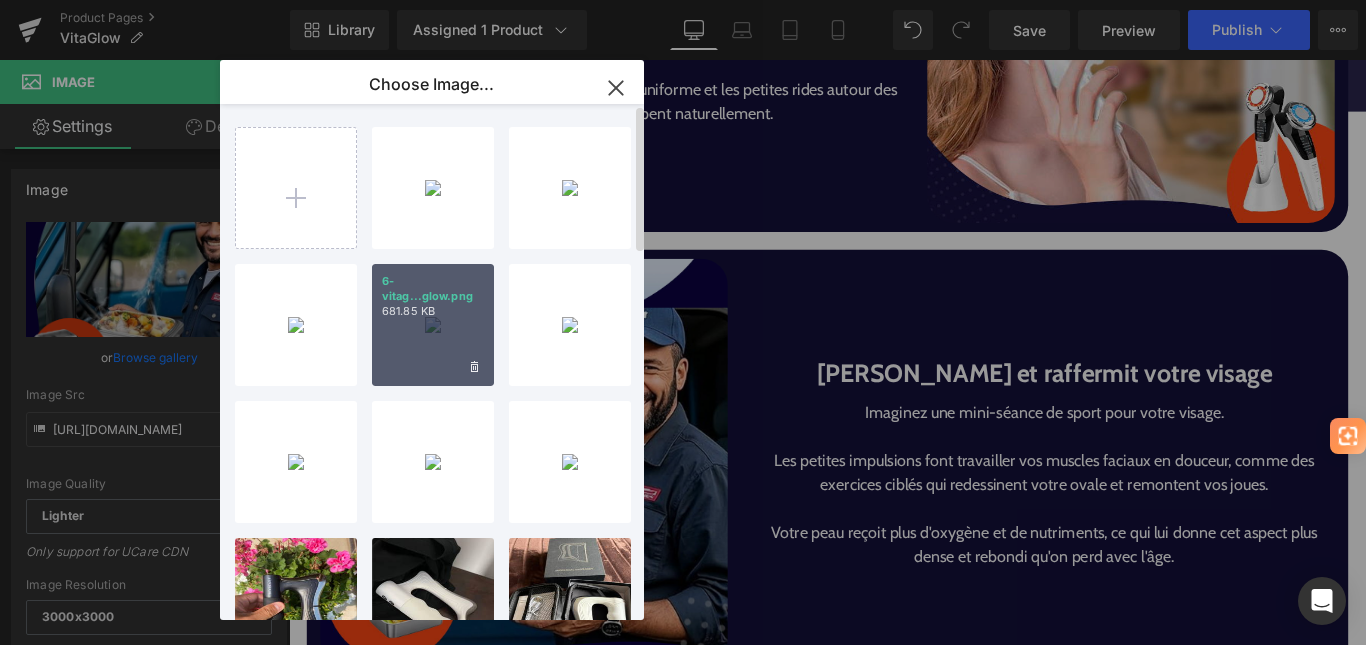 click on "6-vitag...glow.png 681.85 KB" at bounding box center [433, 325] 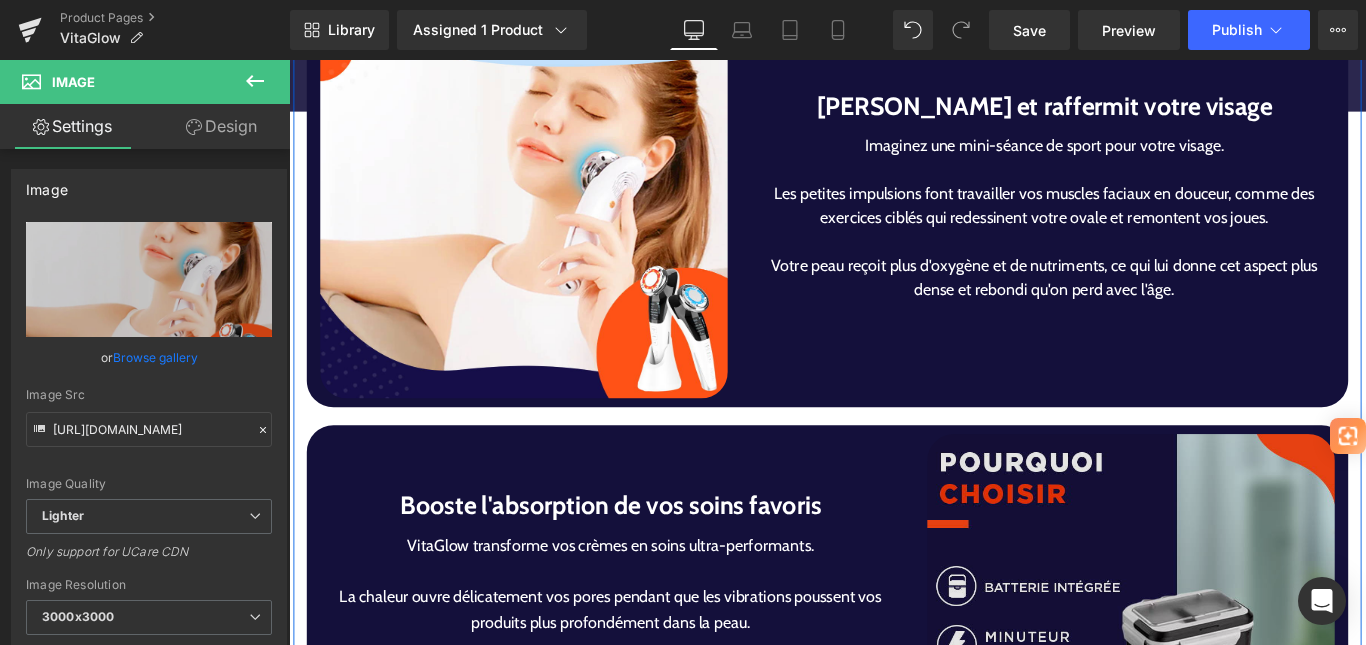 scroll, scrollTop: 4701, scrollLeft: 0, axis: vertical 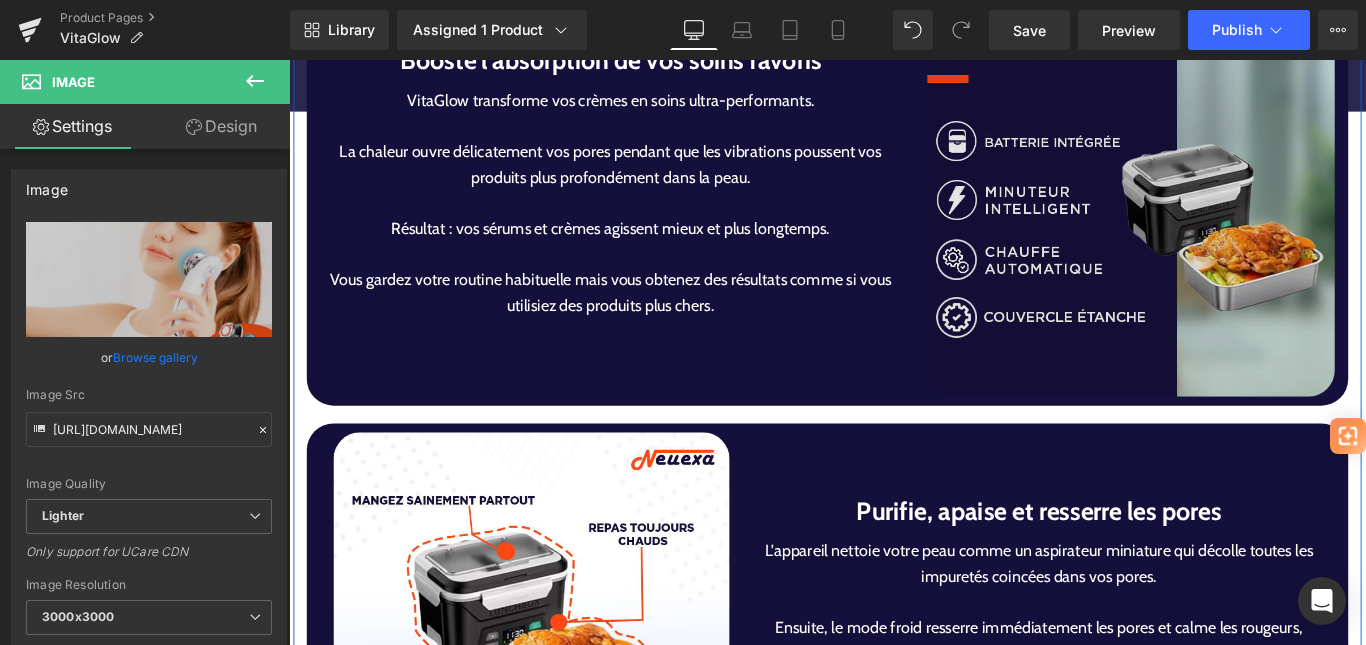 click at bounding box center (1235, 209) 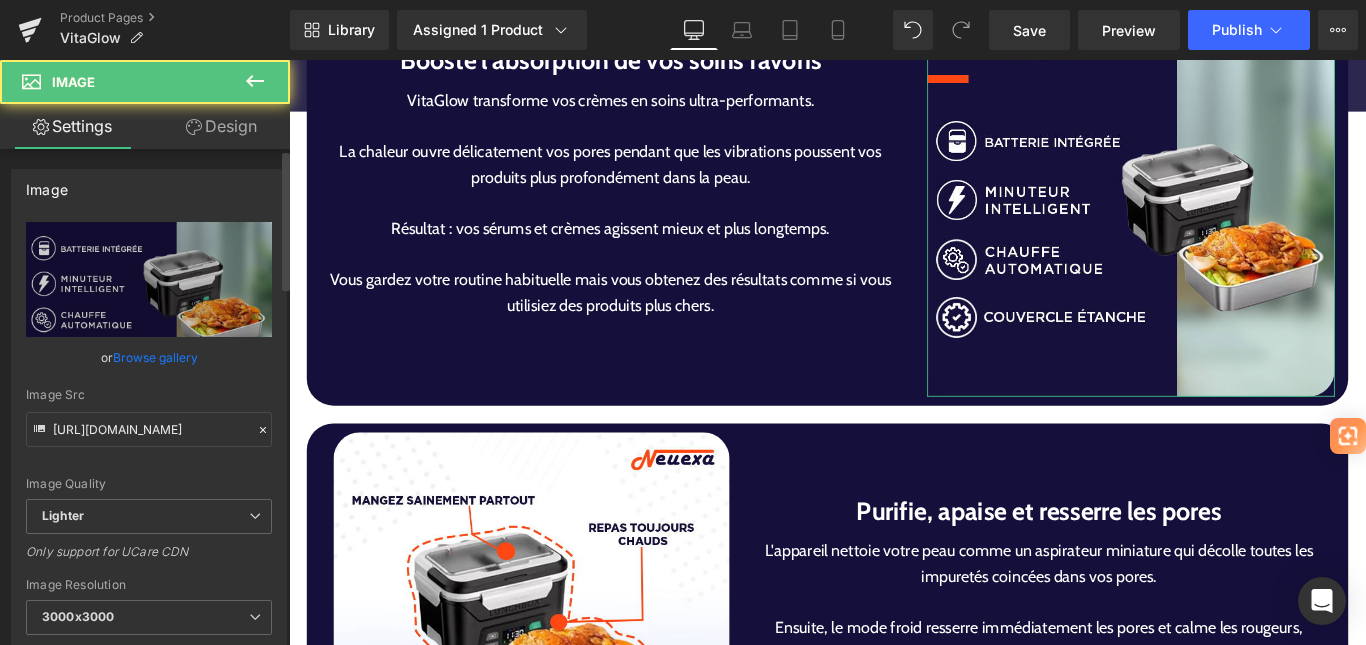 click on "Browse gallery" at bounding box center [155, 357] 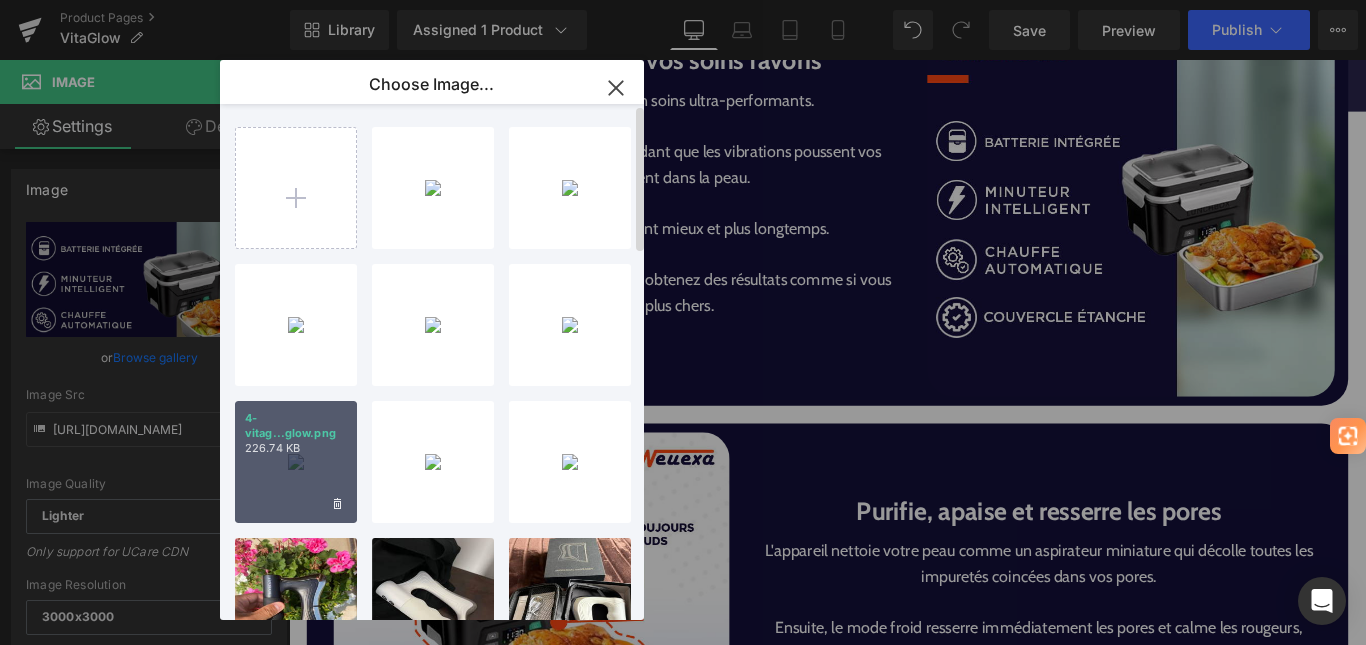 click on "4-vitag...glow.png 226.74 KB" at bounding box center (296, 462) 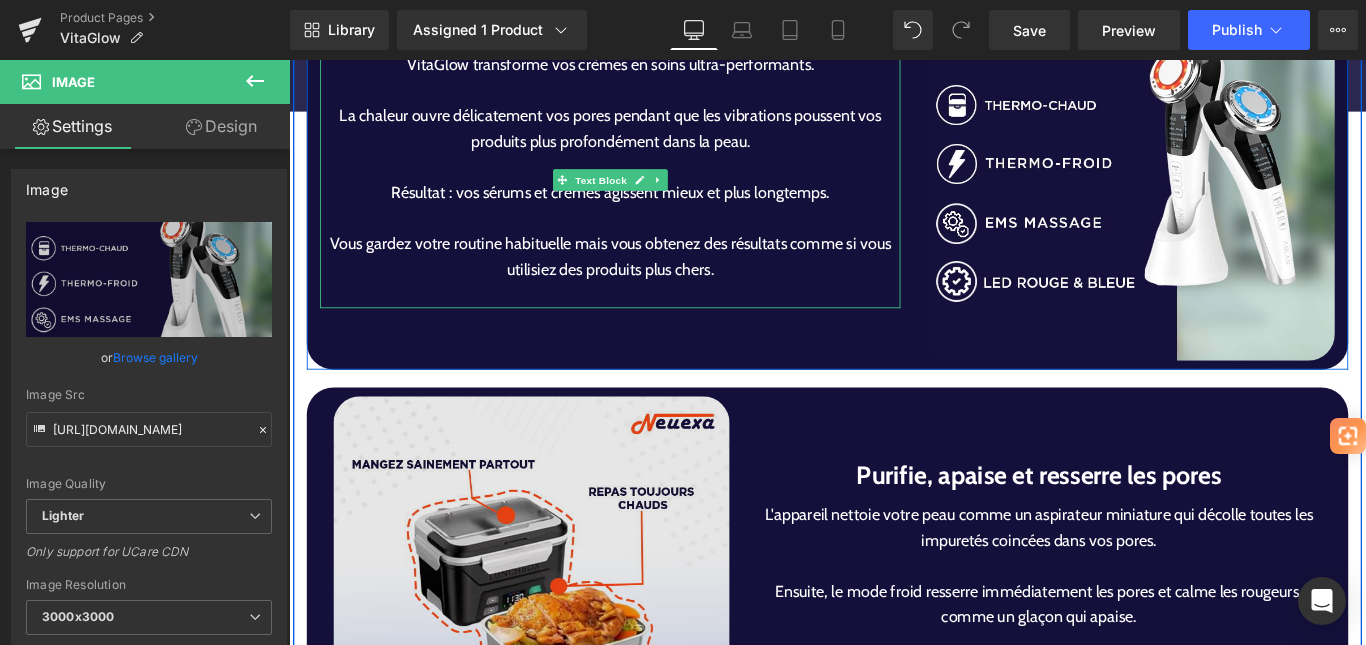 scroll, scrollTop: 5301, scrollLeft: 0, axis: vertical 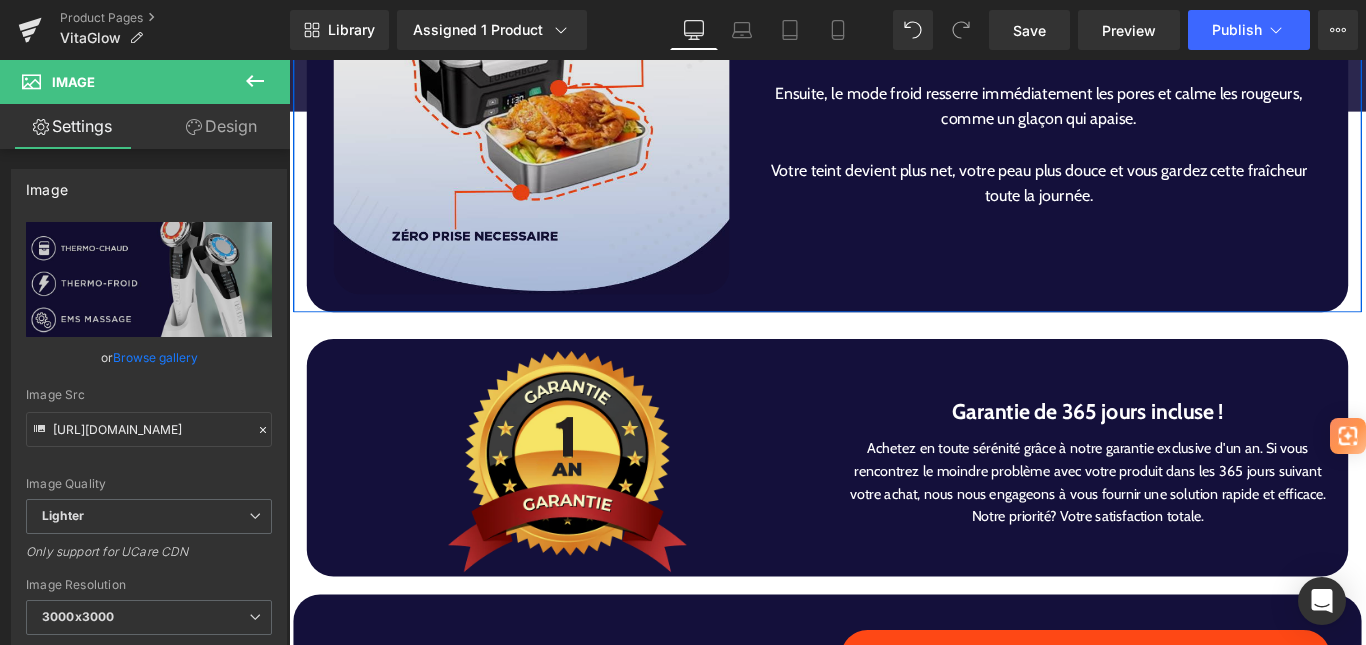 click at bounding box center (561, 100) 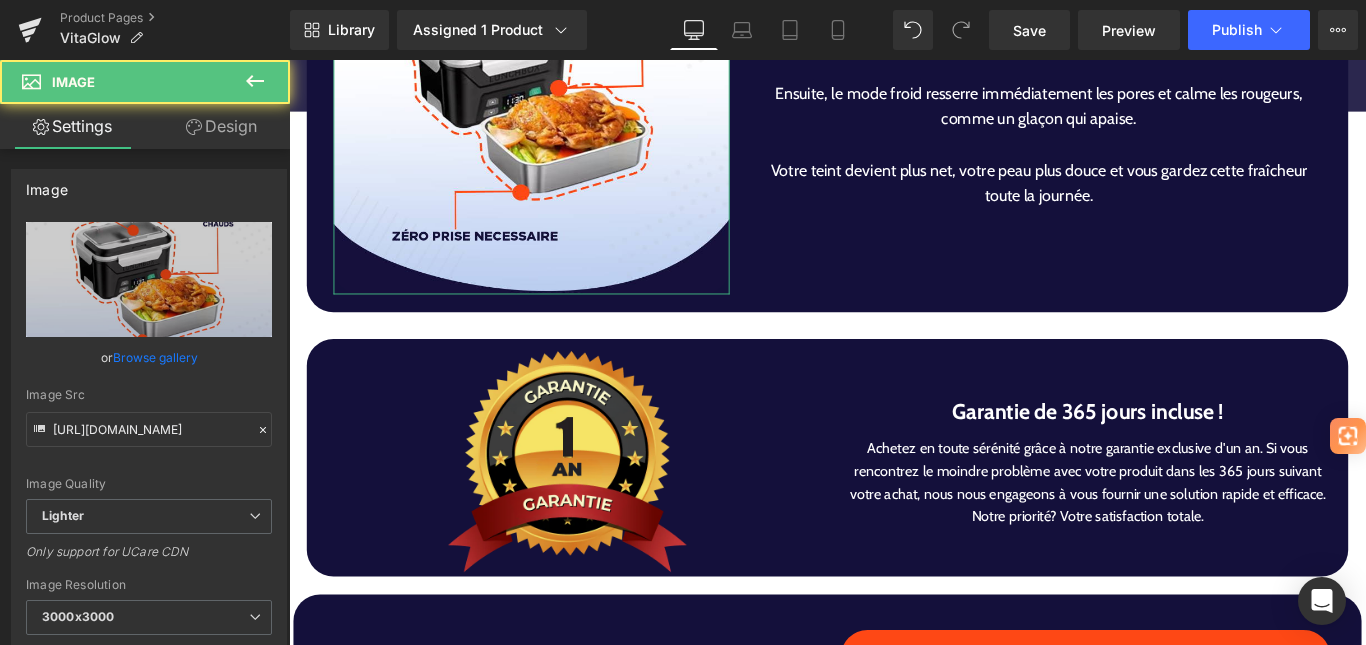 click on "Browse gallery" at bounding box center (155, 357) 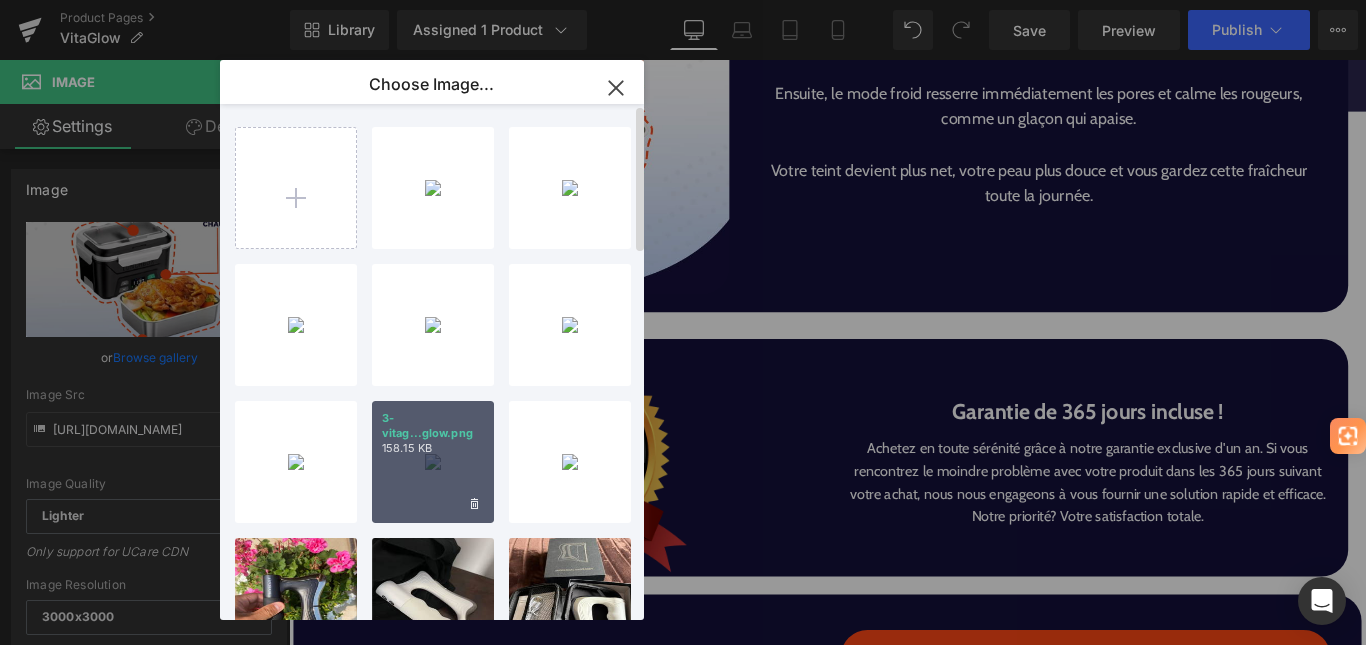 click on "158.15 KB" at bounding box center (433, 448) 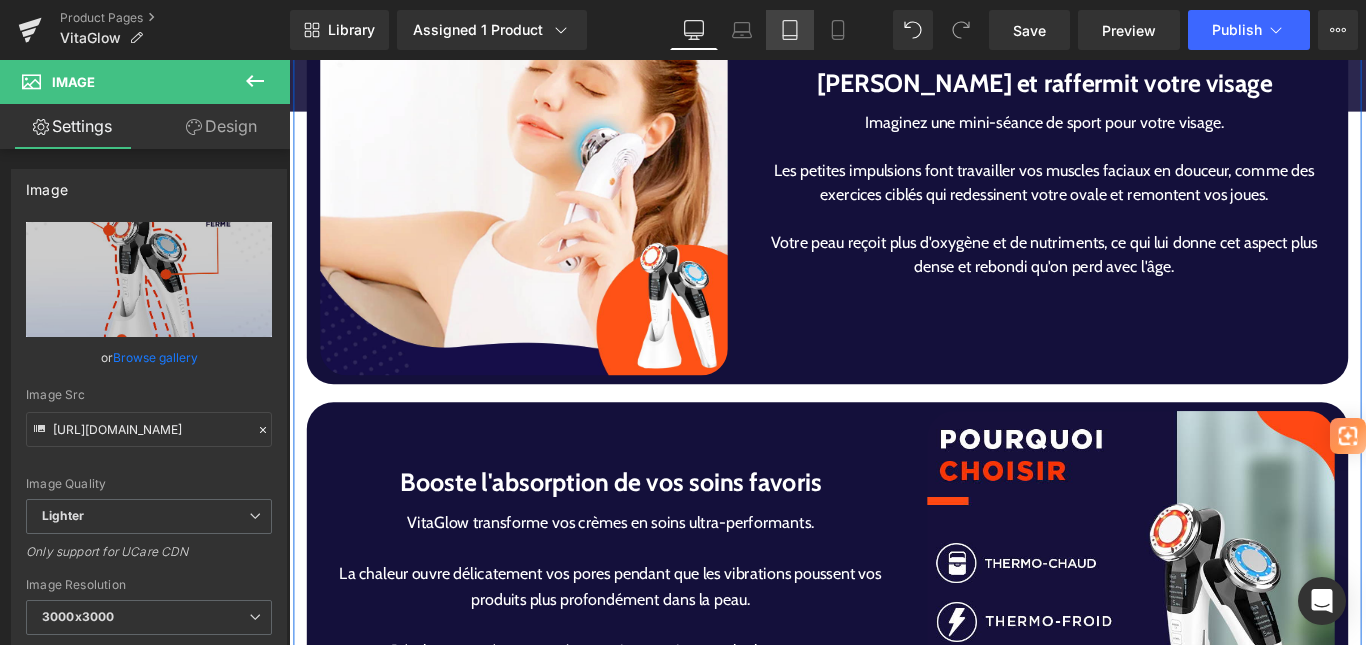 scroll, scrollTop: 4001, scrollLeft: 0, axis: vertical 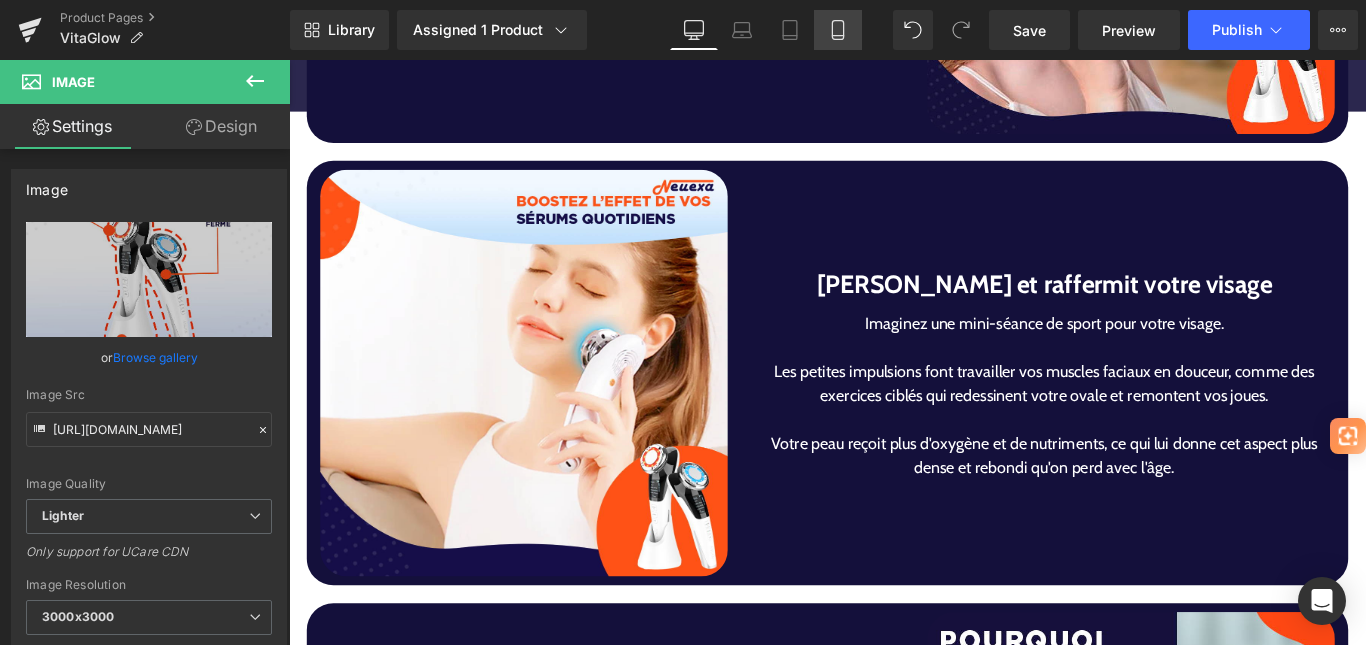 click on "Mobile" at bounding box center [838, 30] 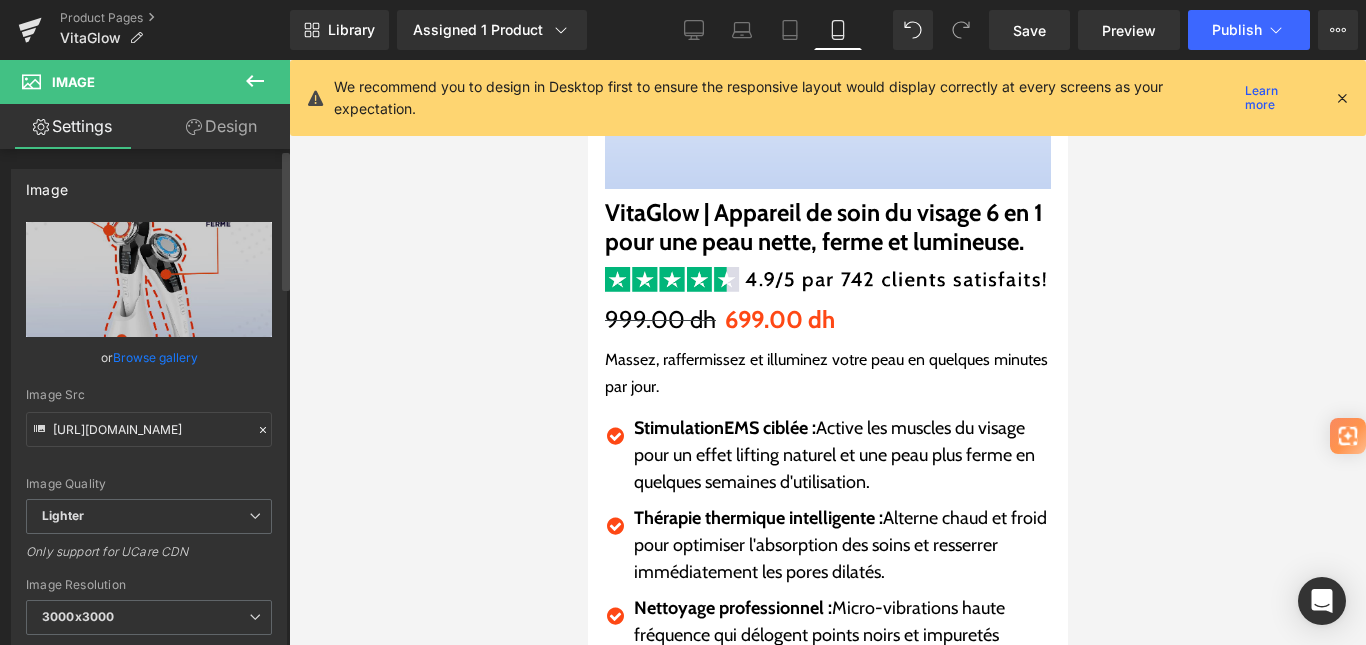 scroll, scrollTop: 600, scrollLeft: 0, axis: vertical 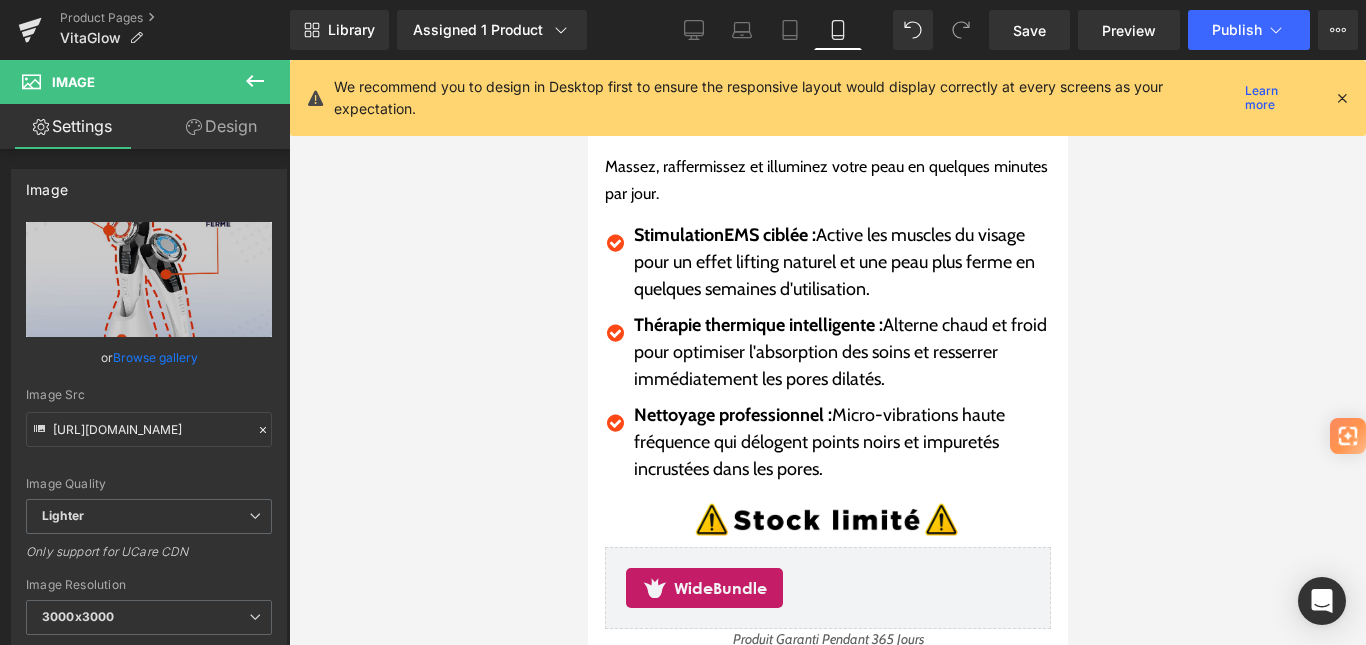 click at bounding box center (255, 82) 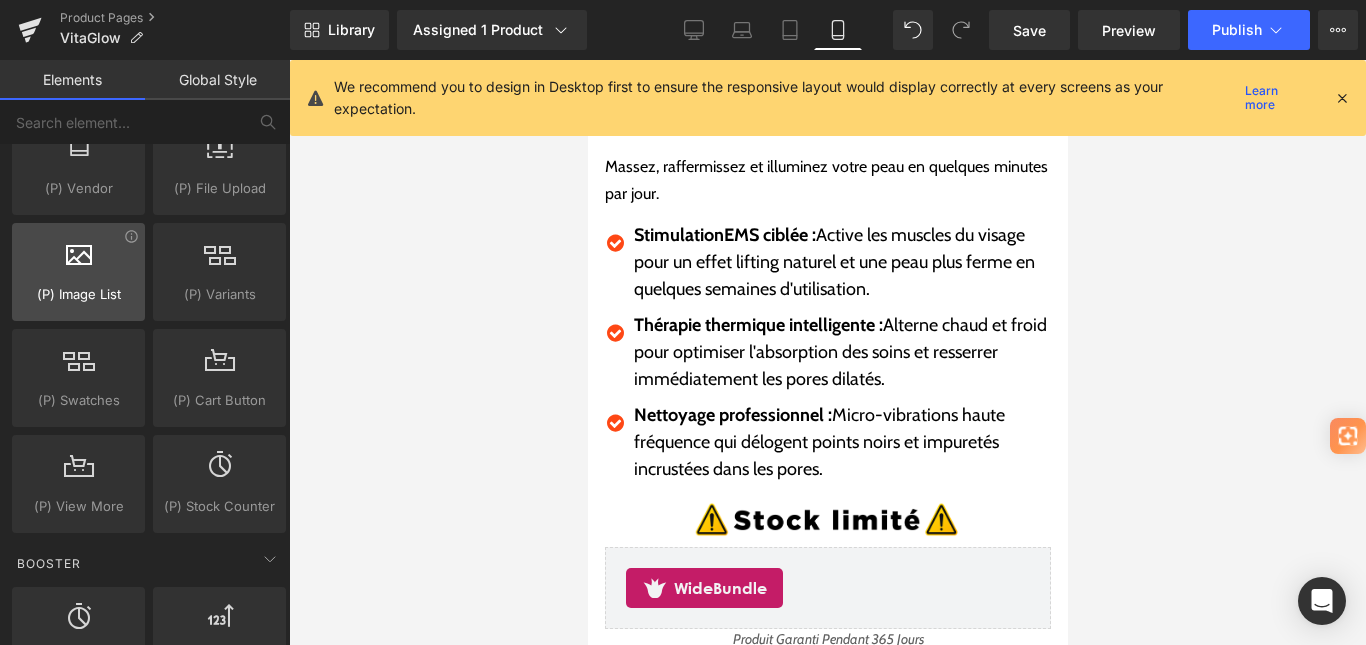 scroll, scrollTop: 2300, scrollLeft: 0, axis: vertical 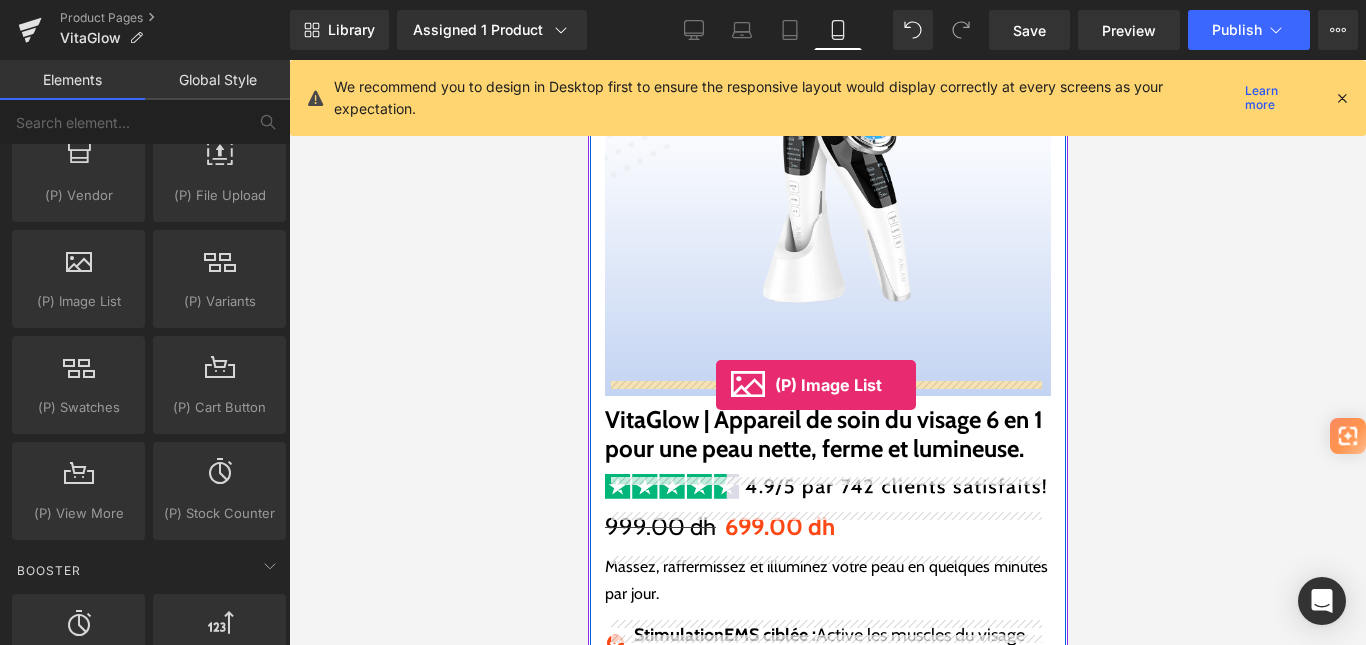 drag, startPoint x: 1004, startPoint y: 407, endPoint x: 715, endPoint y: 385, distance: 289.83615 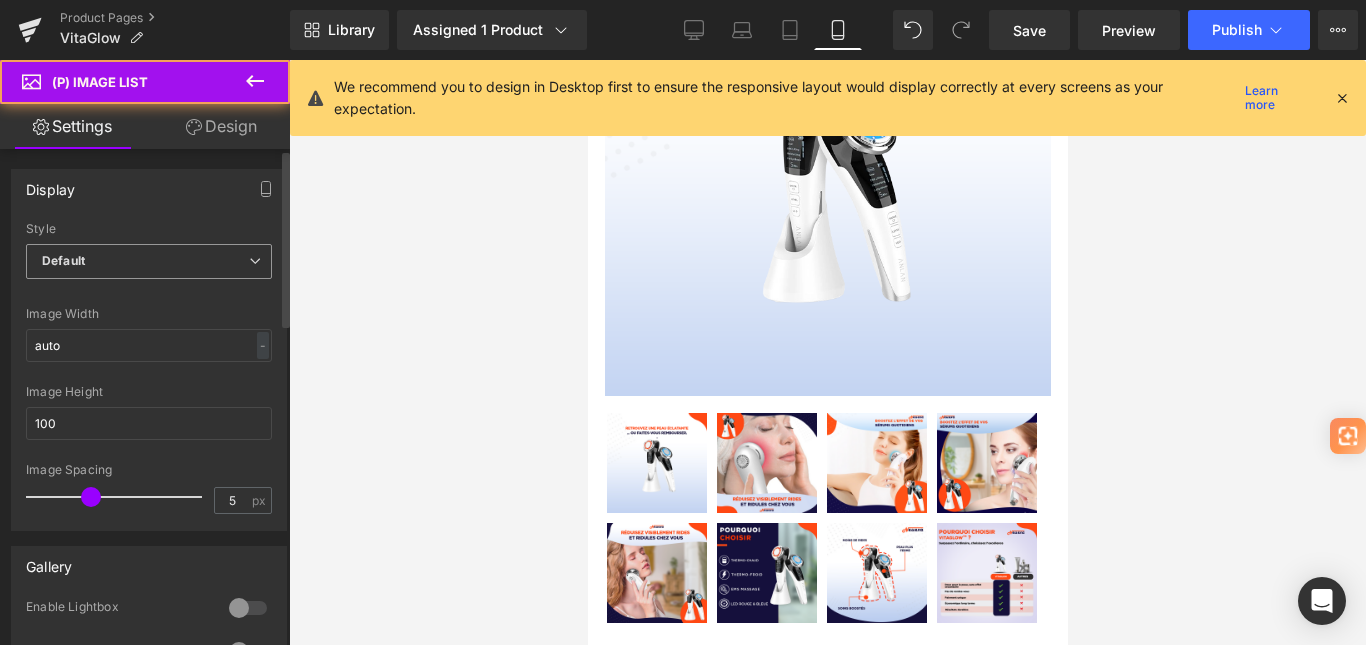click on "Default" at bounding box center [149, 261] 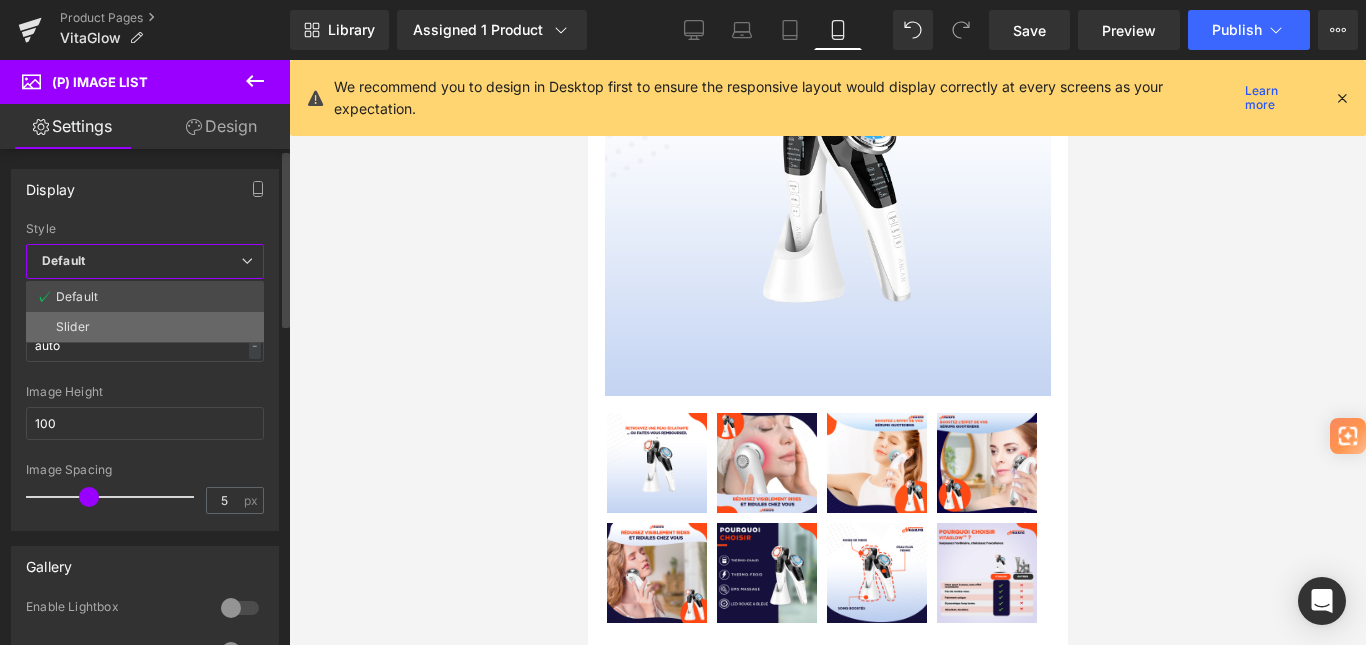 click on "Slider" at bounding box center [145, 327] 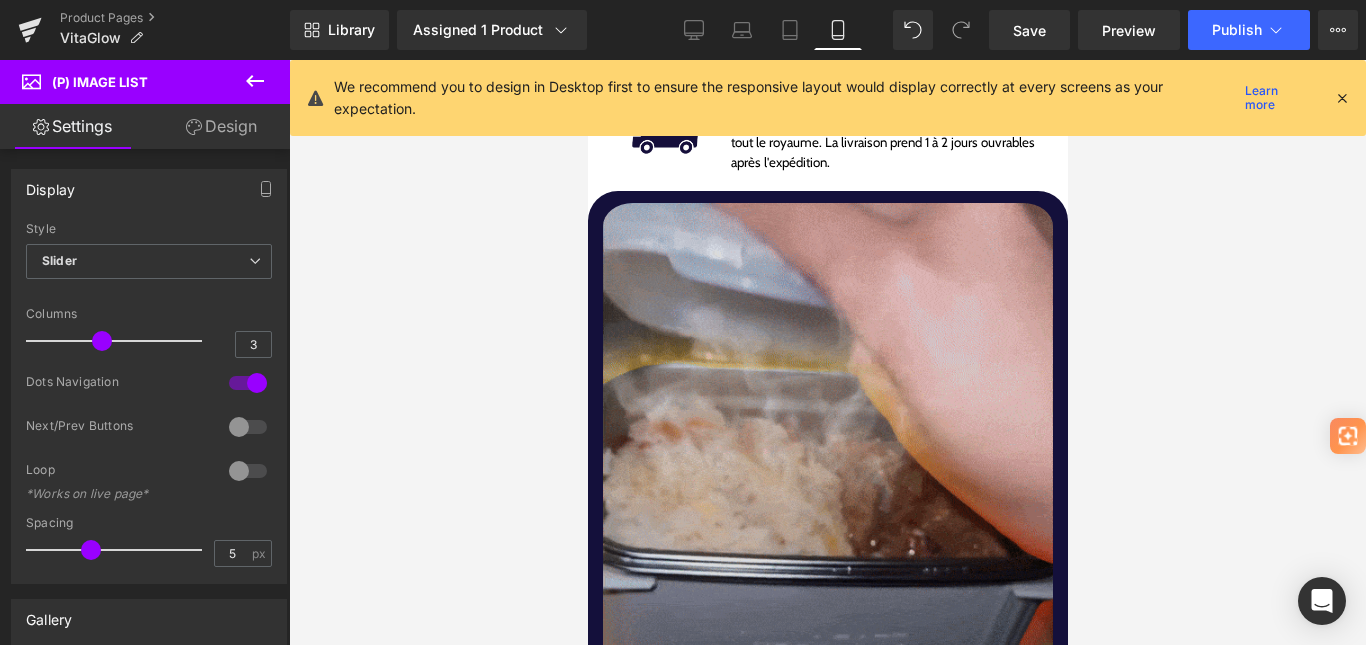 scroll, scrollTop: 1800, scrollLeft: 0, axis: vertical 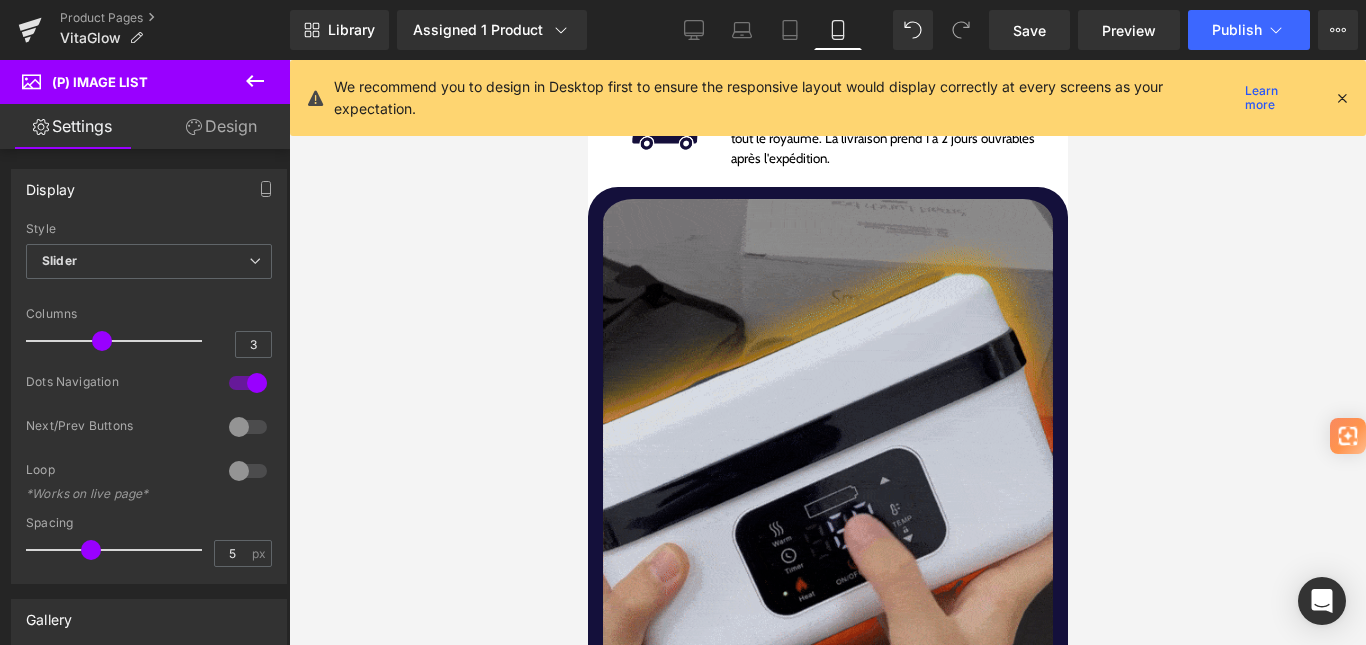 click at bounding box center (827, 480) 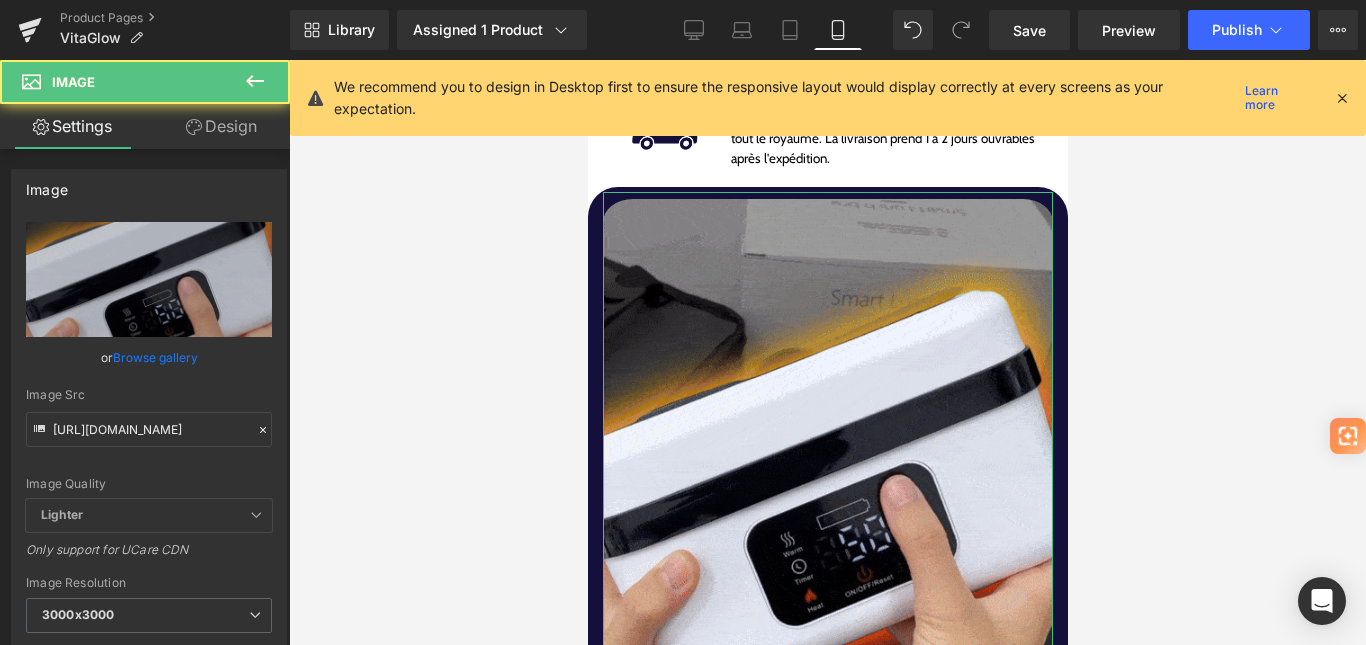 click on "Browse gallery" at bounding box center [155, 357] 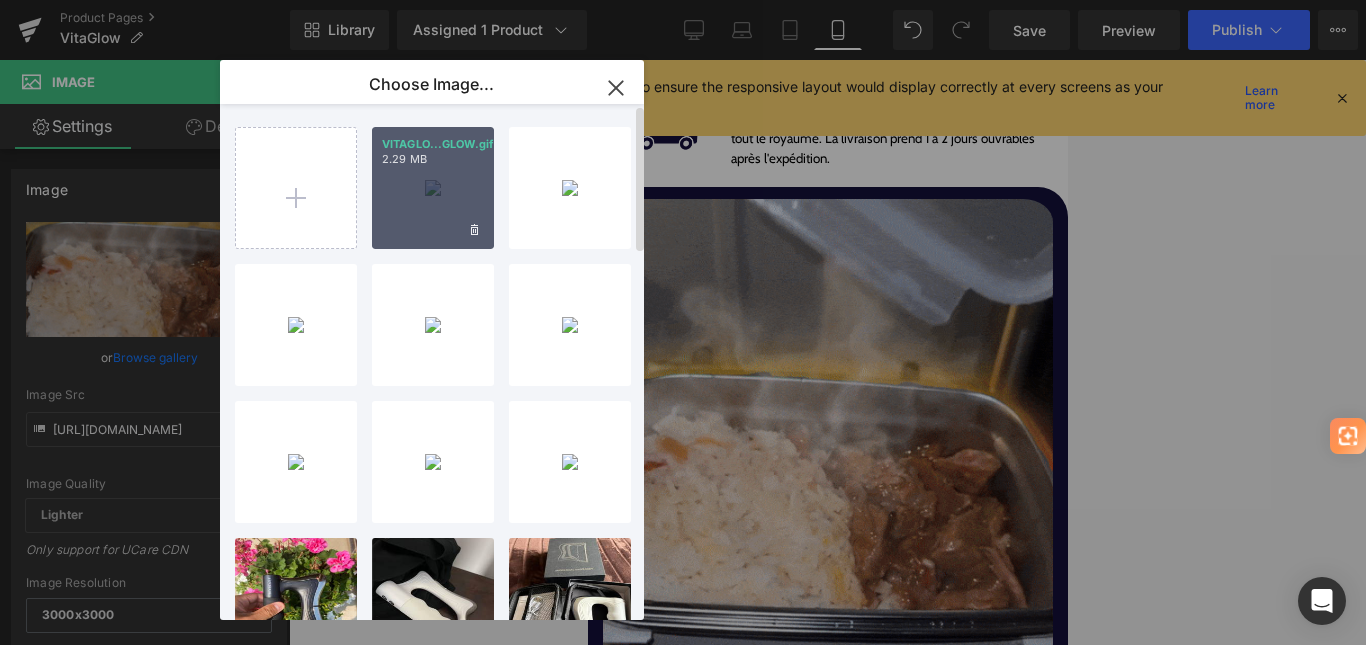 click on "VITAGLO...GLOW.gif 2.29 MB" at bounding box center (433, 188) 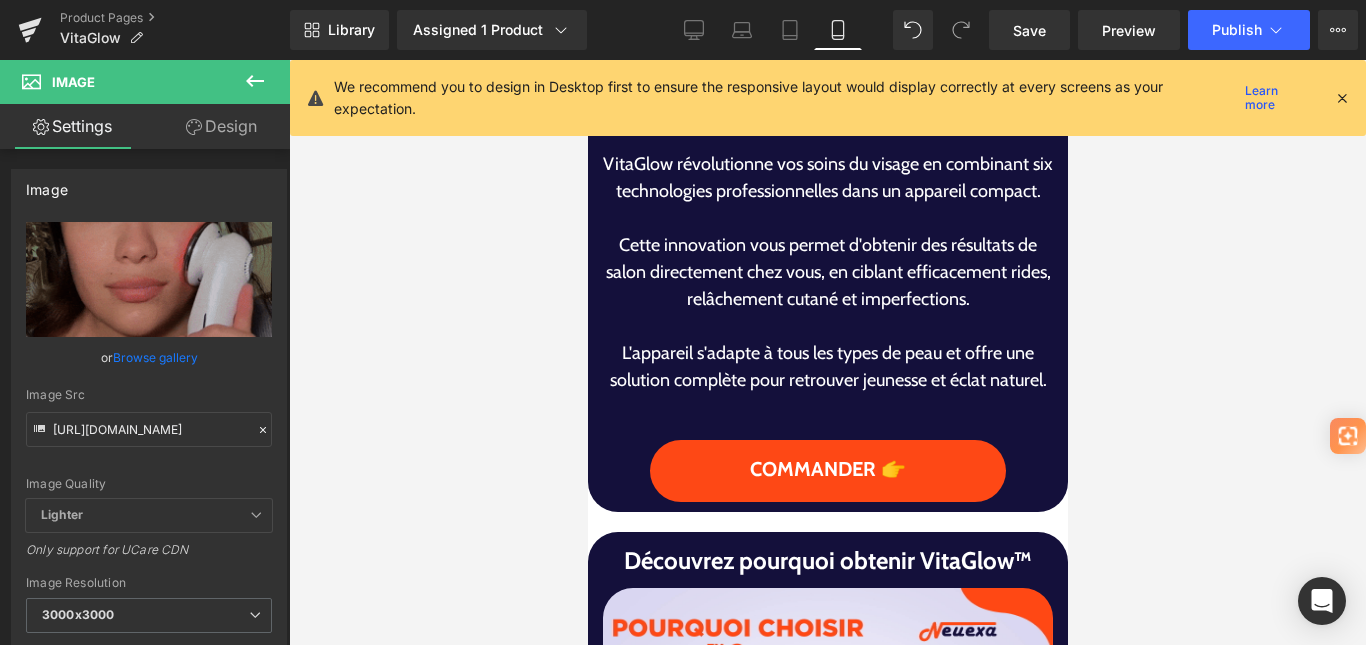 scroll, scrollTop: 3000, scrollLeft: 0, axis: vertical 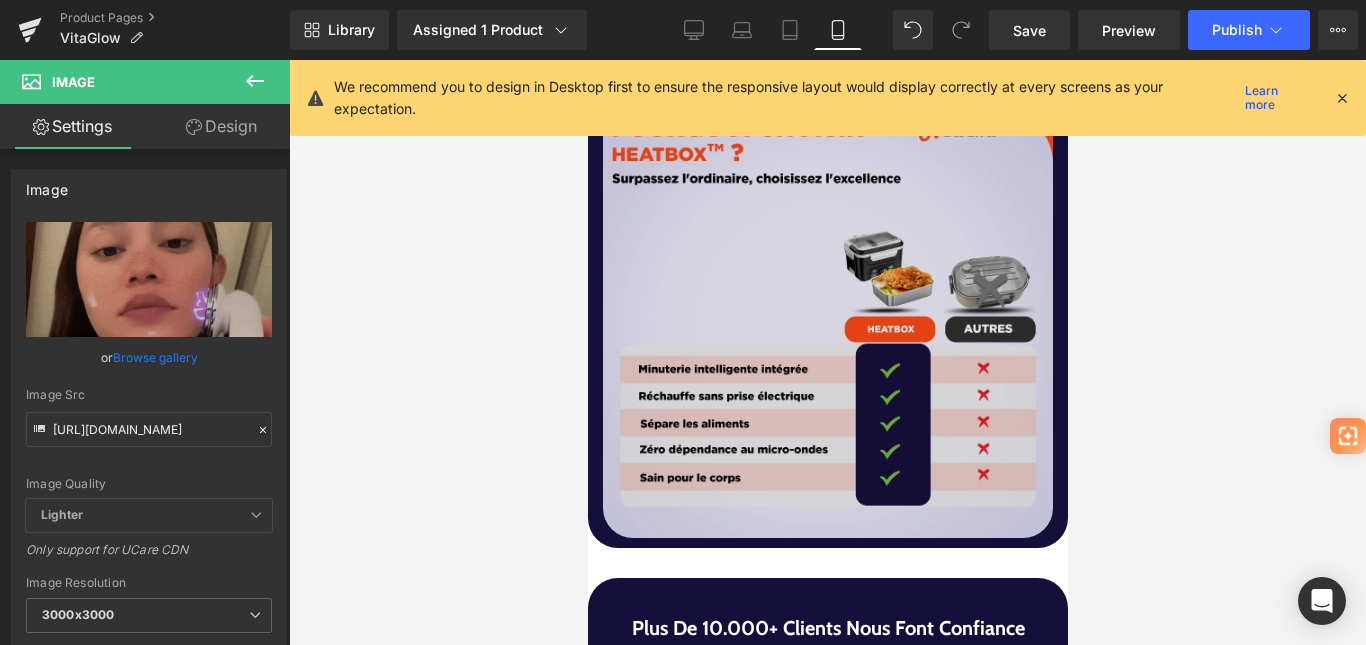 click at bounding box center [827, 313] 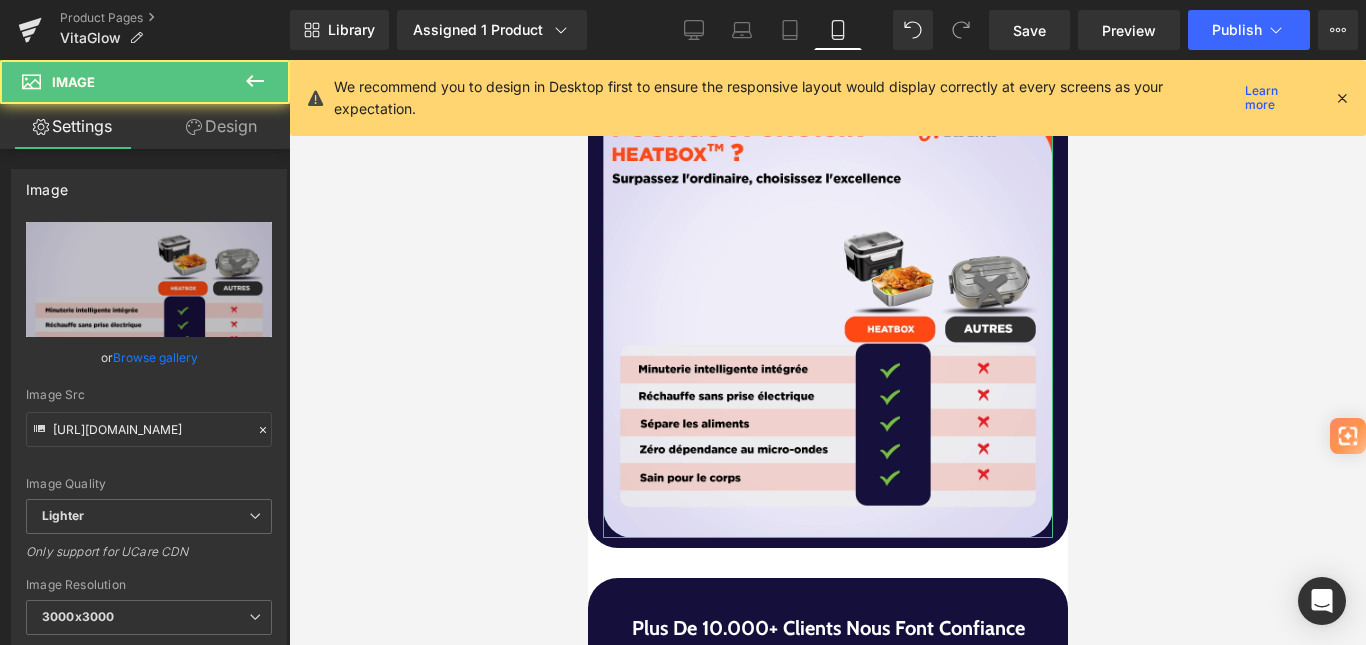 click on "Browse gallery" at bounding box center [155, 357] 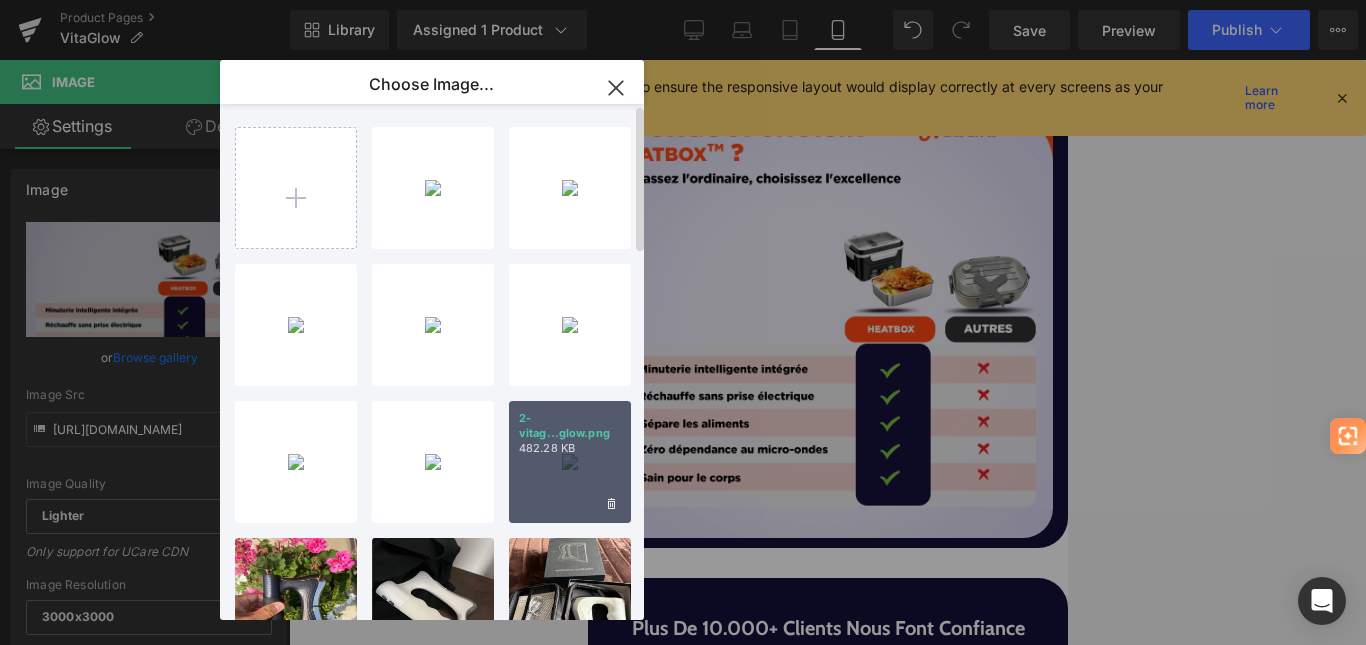 click on "2-vitag...glow.png" at bounding box center [570, 426] 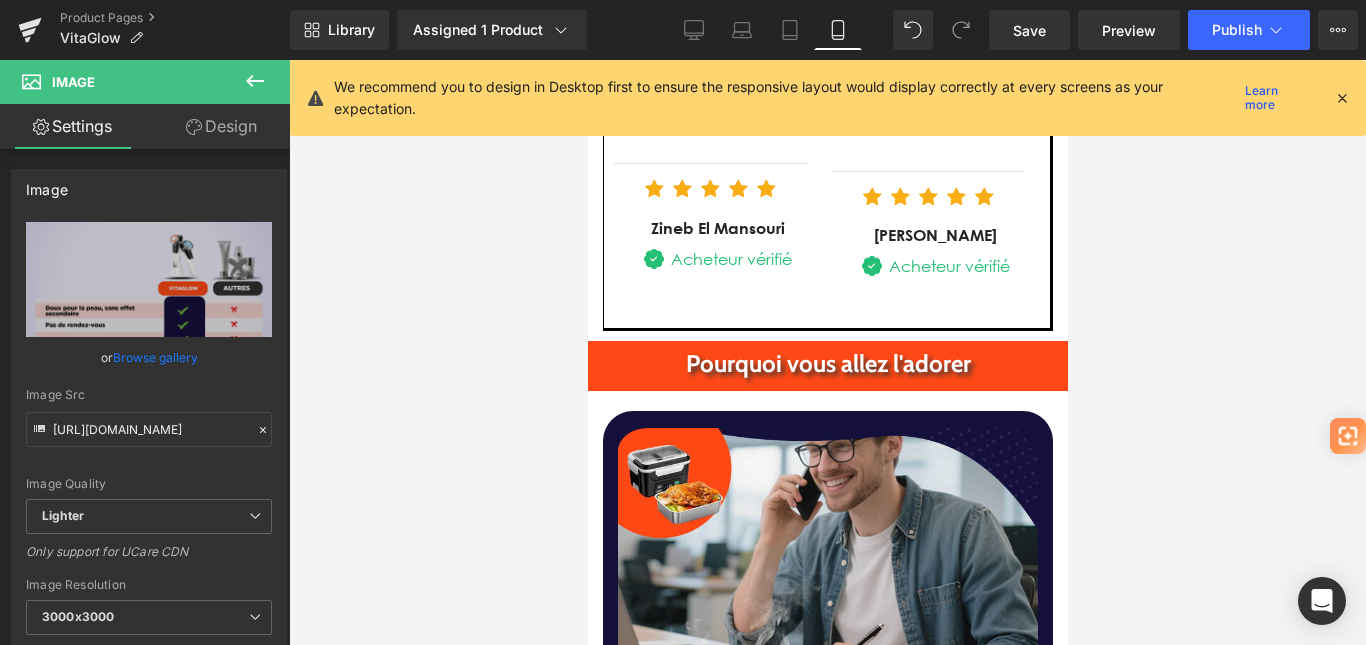 scroll, scrollTop: 4400, scrollLeft: 0, axis: vertical 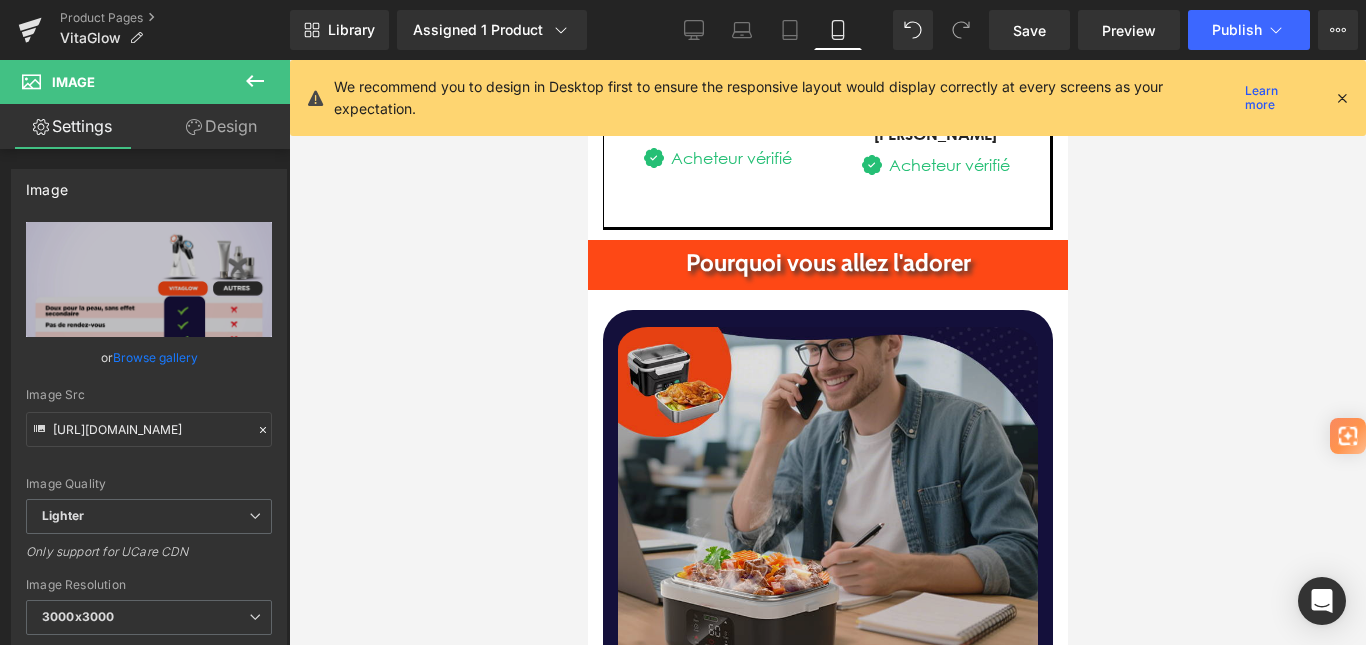 click at bounding box center [827, 537] 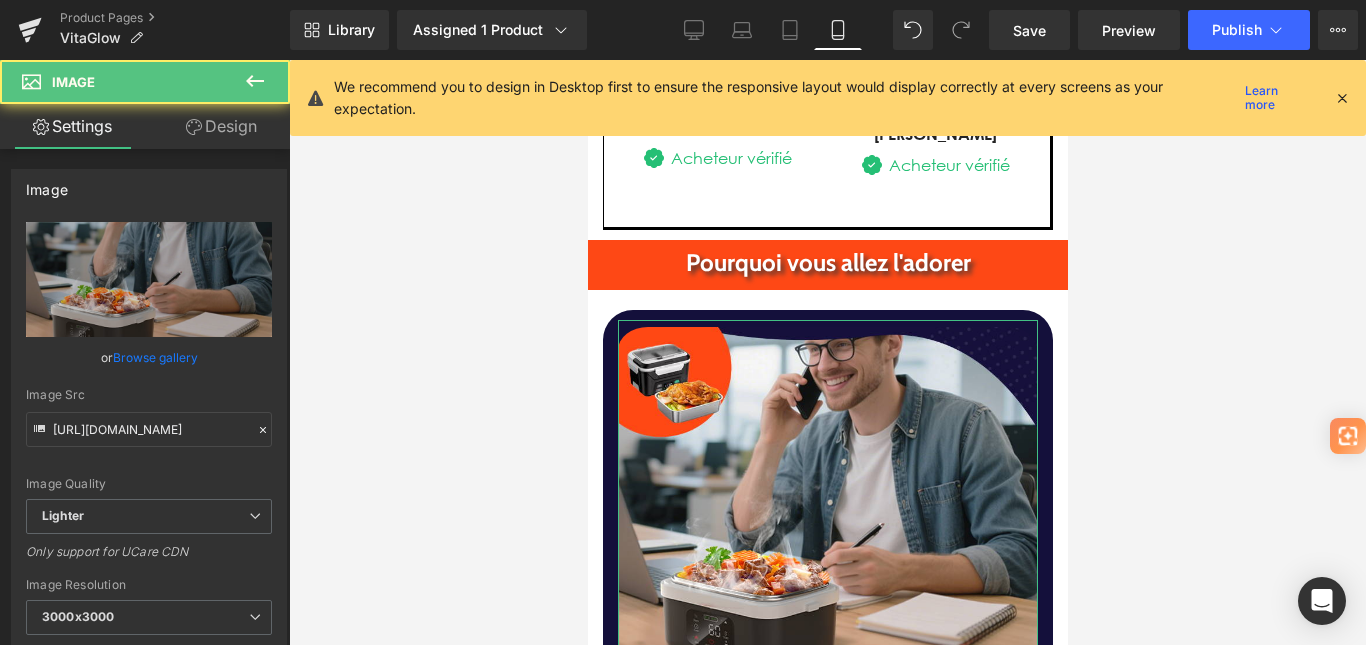 click on "Browse gallery" at bounding box center (155, 357) 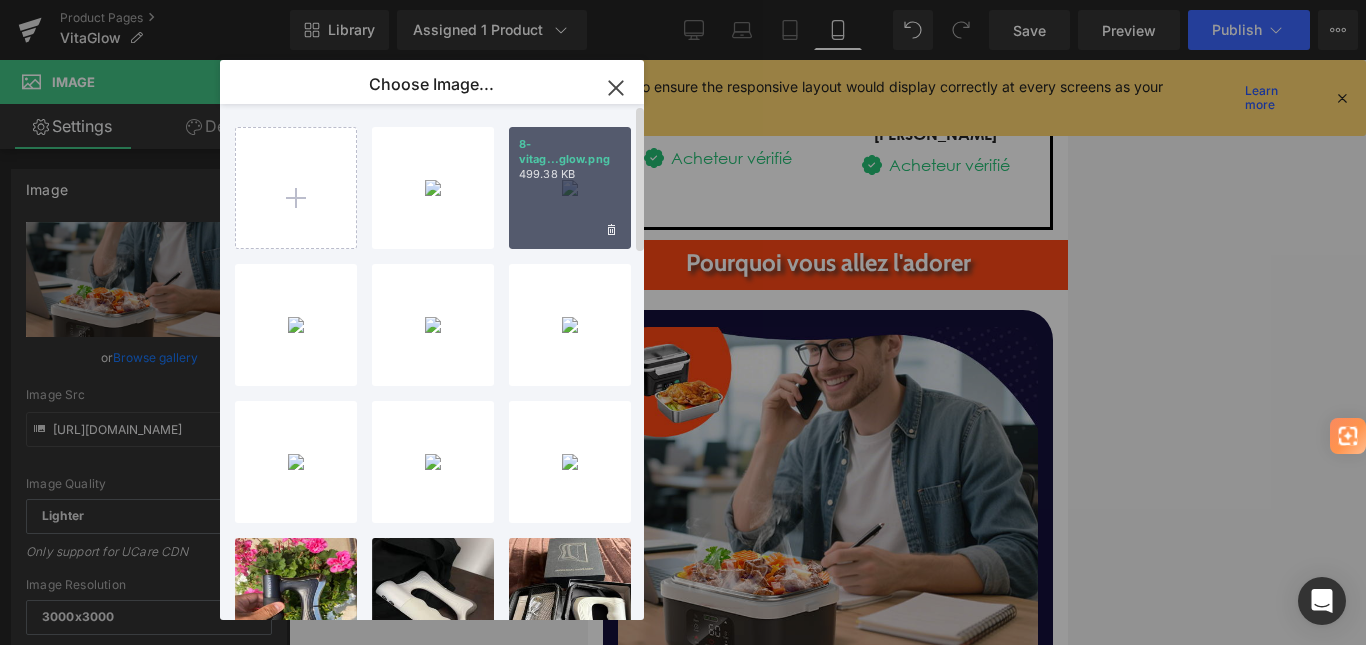 click on "8-vitag...glow.png 499.38 KB" at bounding box center (570, 188) 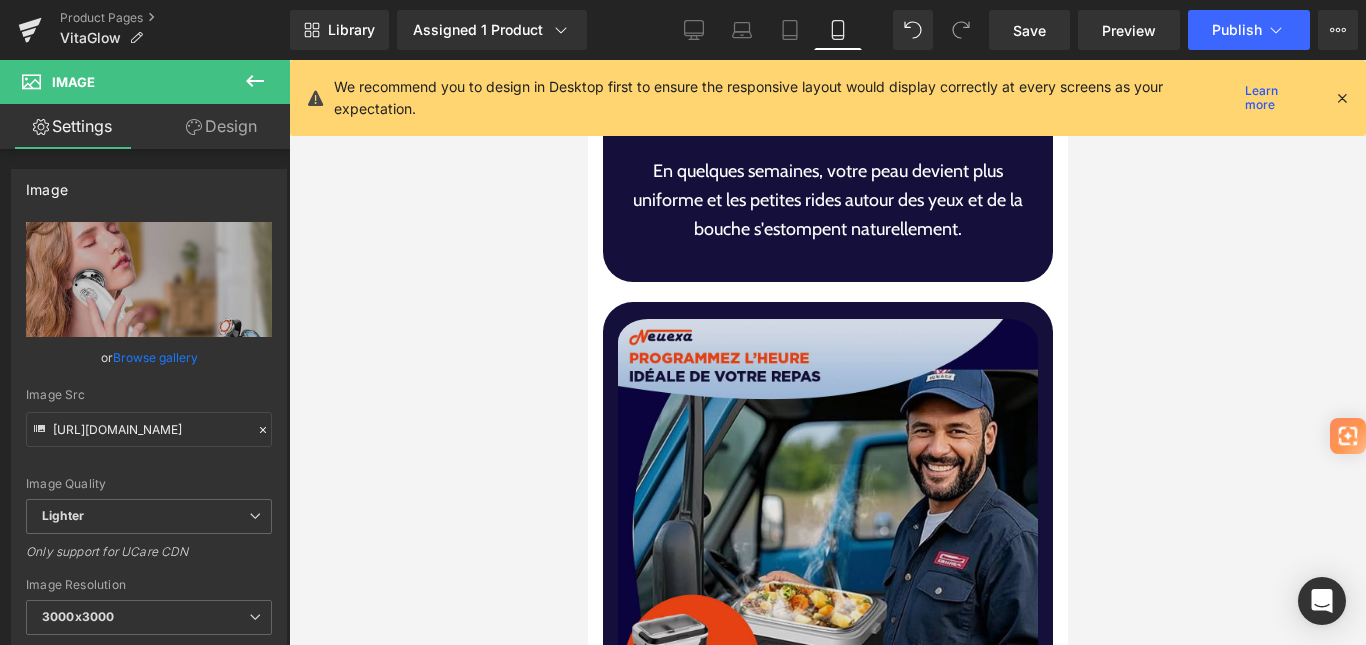 scroll, scrollTop: 5300, scrollLeft: 0, axis: vertical 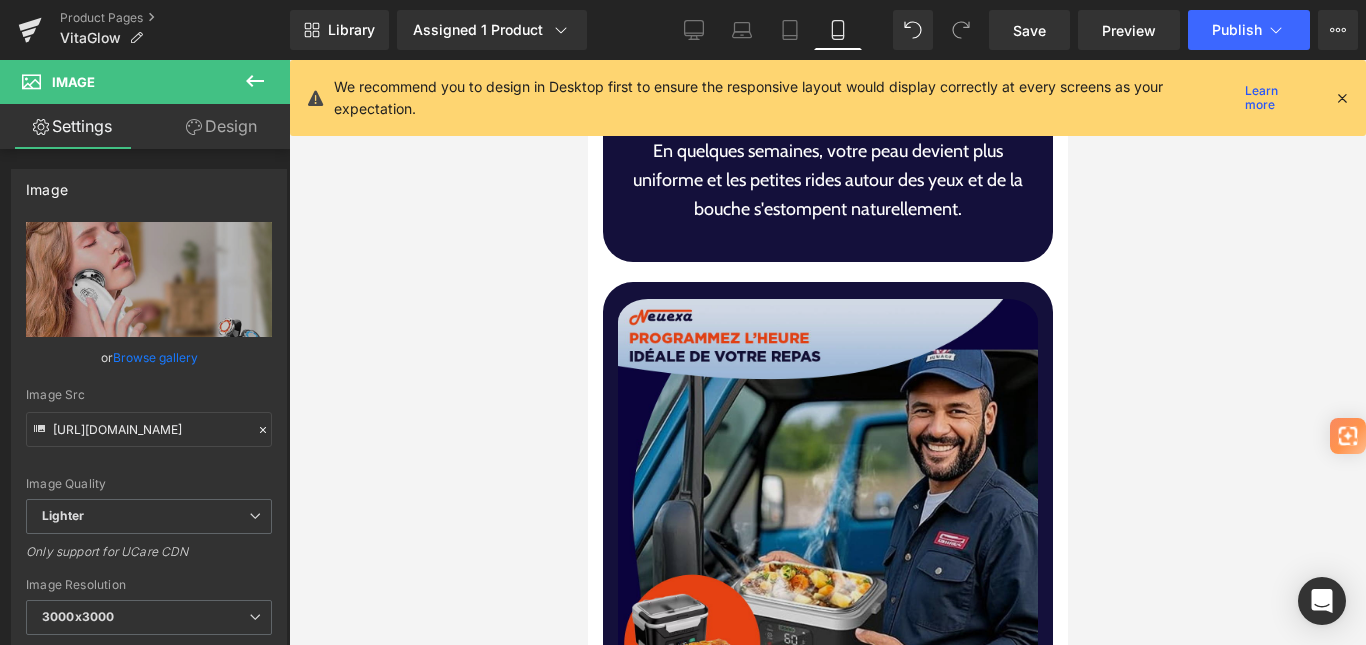 click at bounding box center (827, 509) 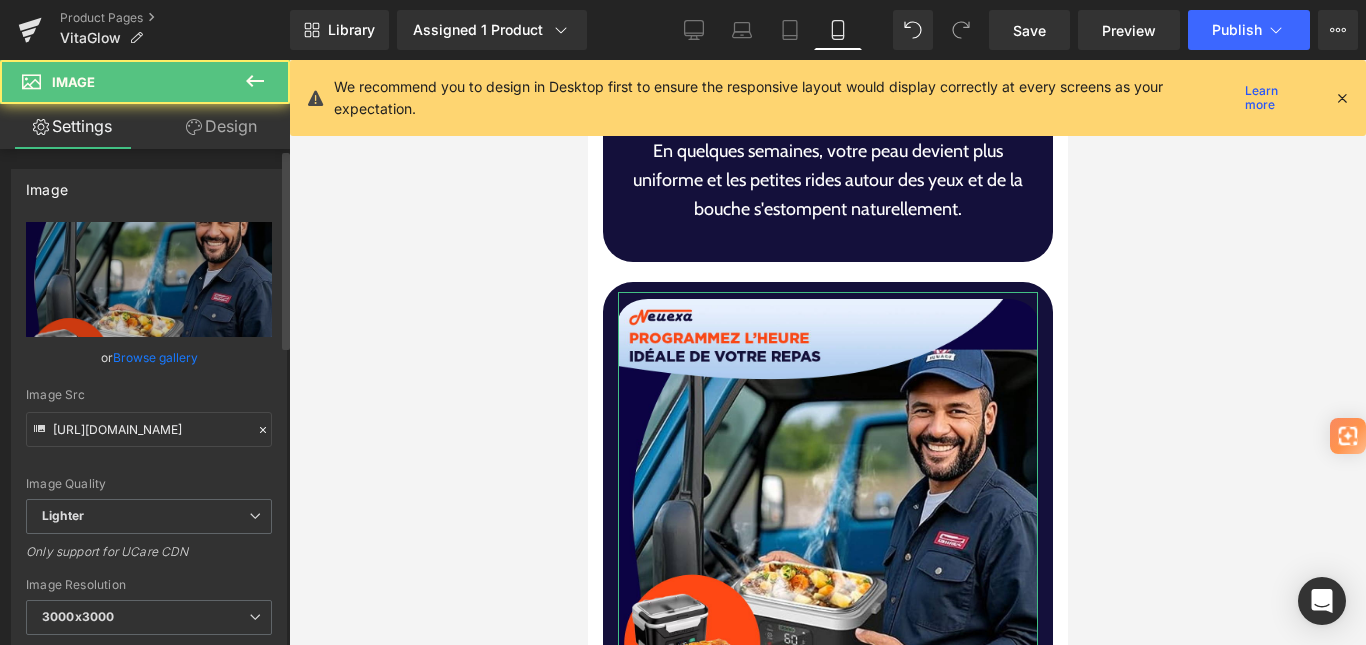 click on "Browse gallery" at bounding box center [155, 357] 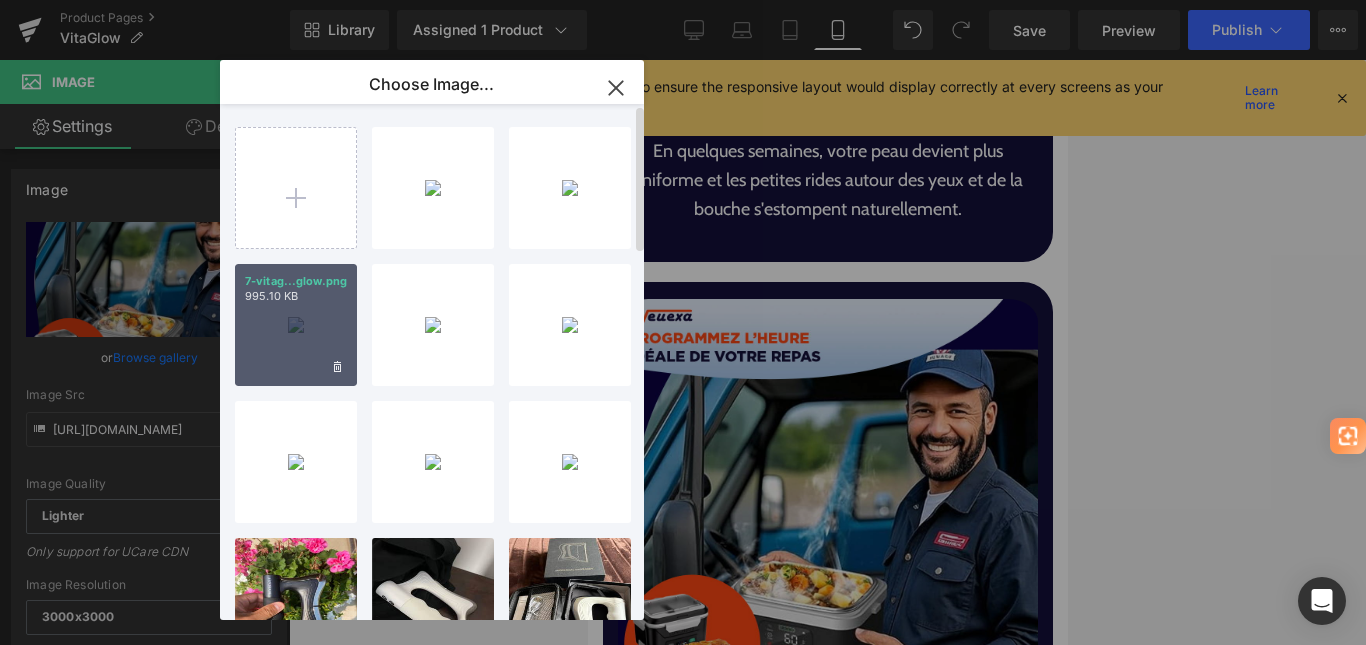 click on "7-vitag...glow.png 995.10 KB" at bounding box center [296, 325] 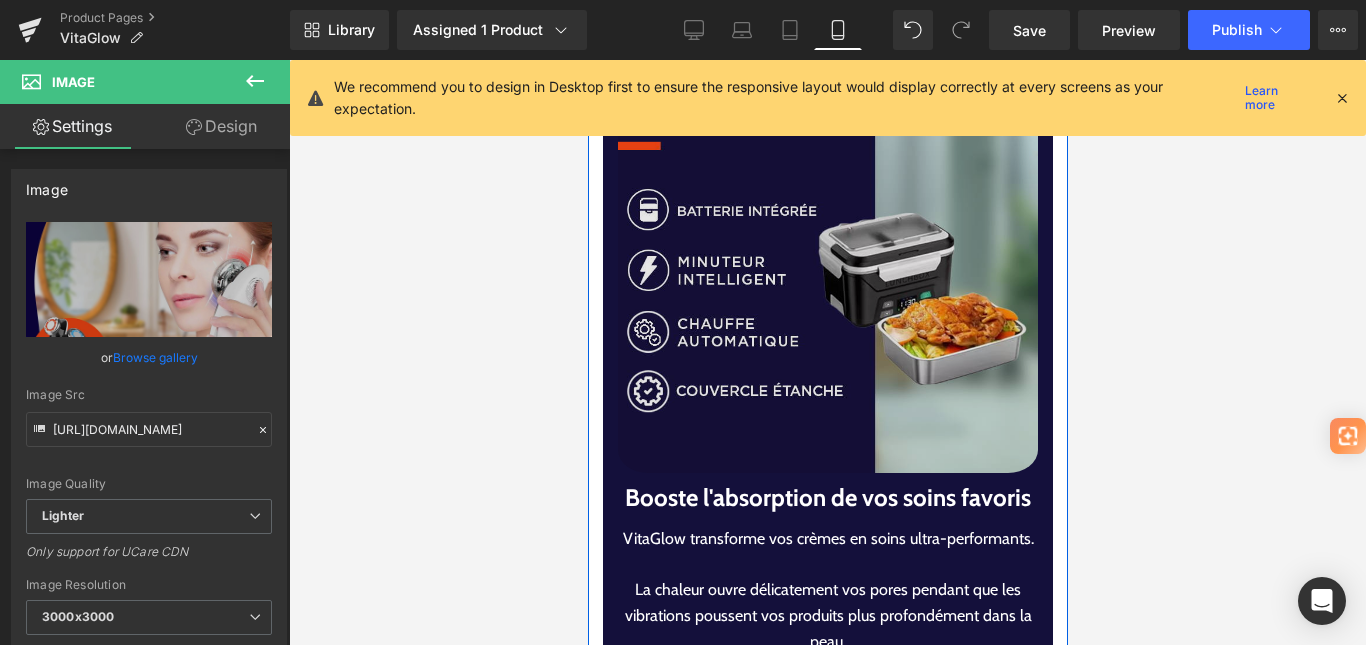 scroll, scrollTop: 6400, scrollLeft: 0, axis: vertical 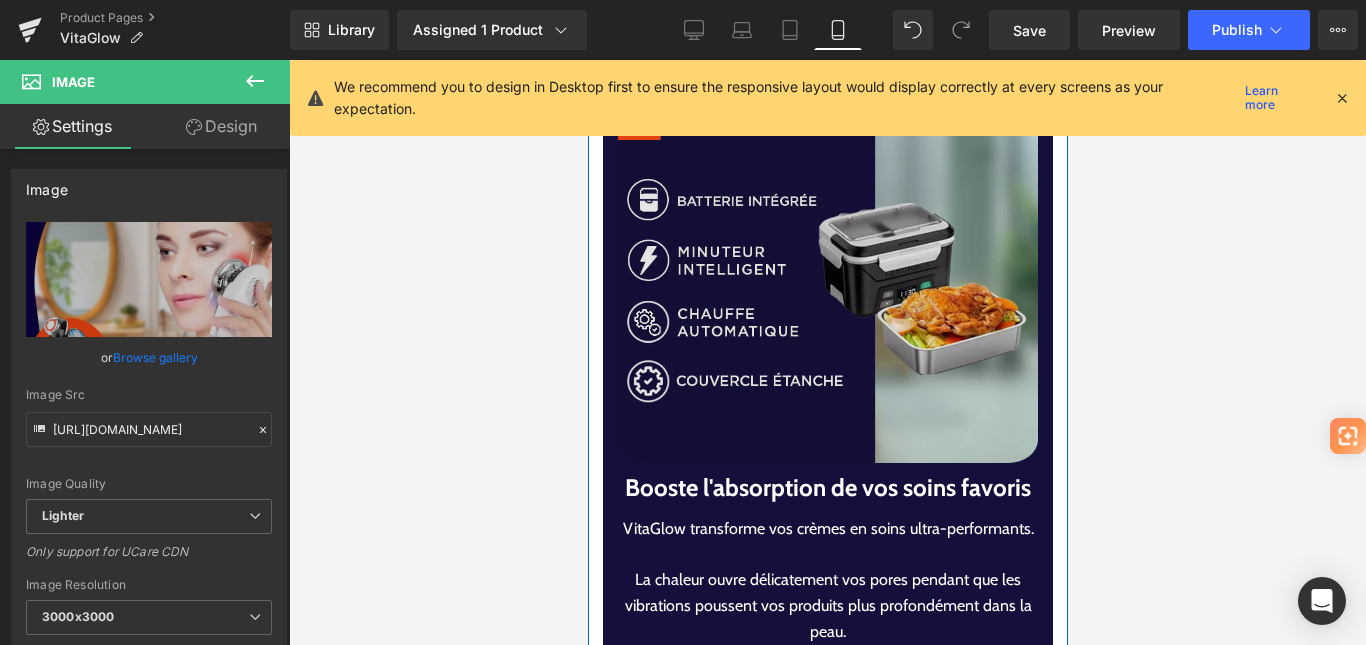 click at bounding box center (827, 253) 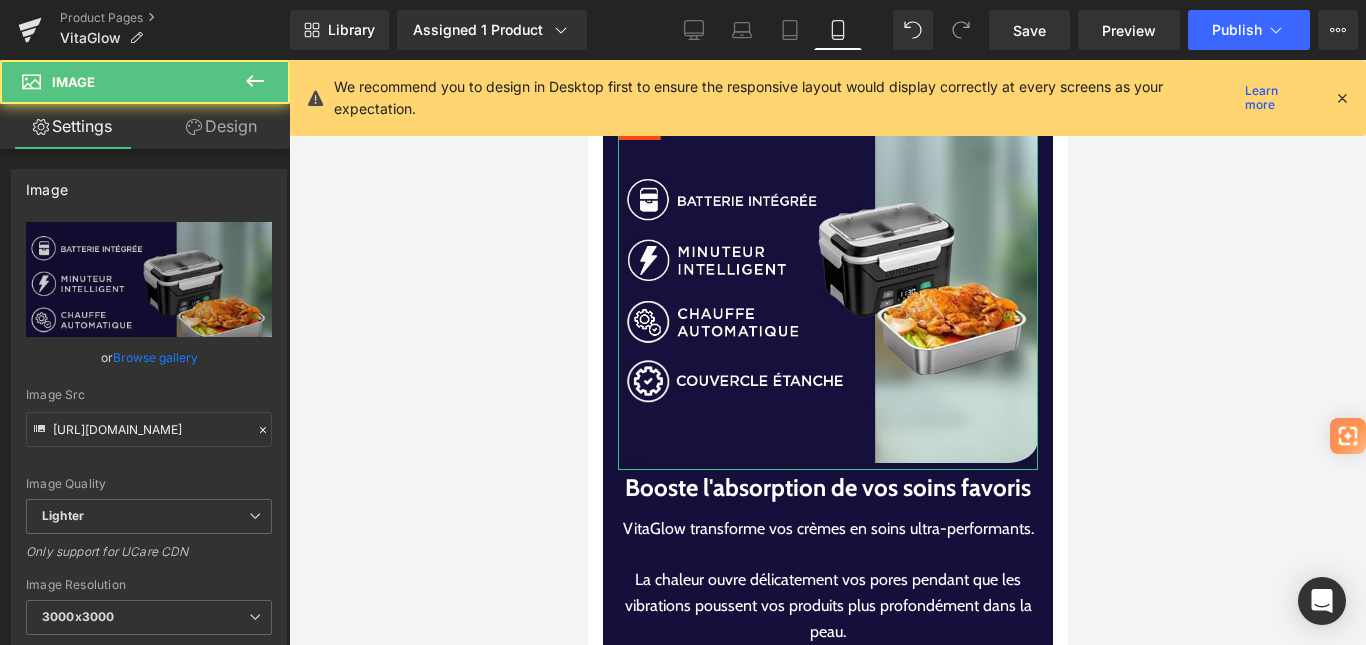click on "Browse gallery" at bounding box center [155, 357] 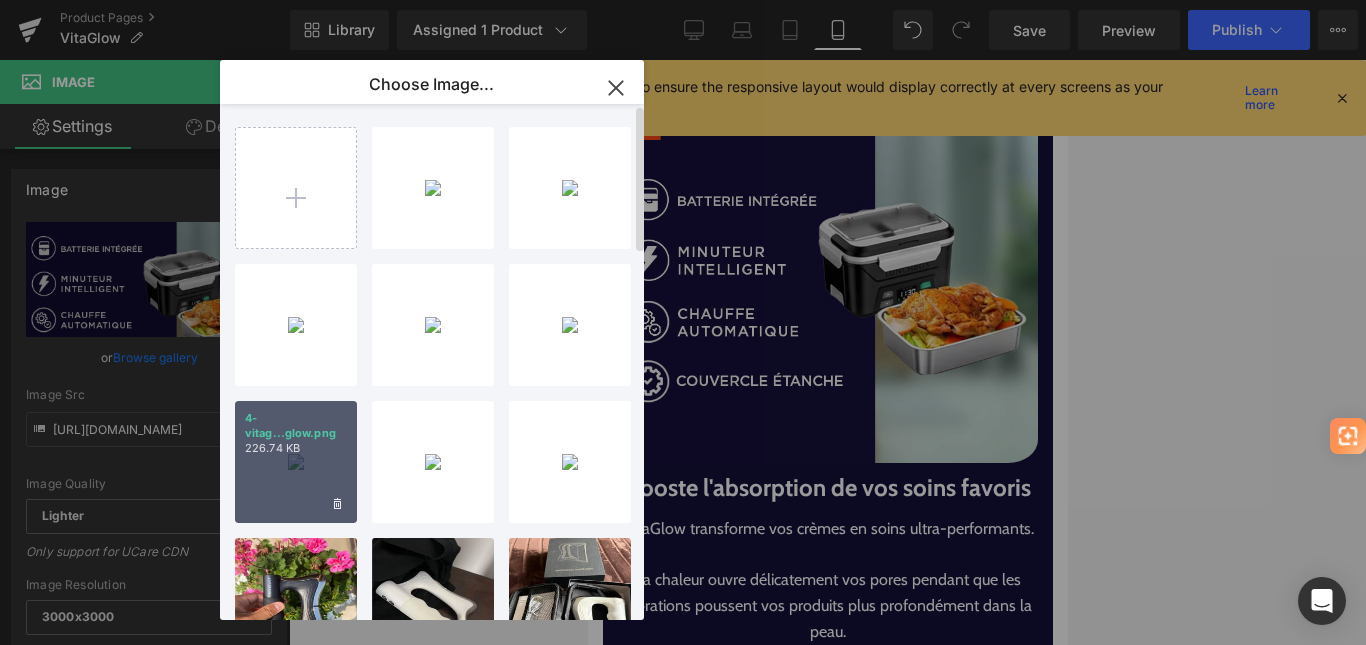 click on "226.74 KB" at bounding box center (296, 448) 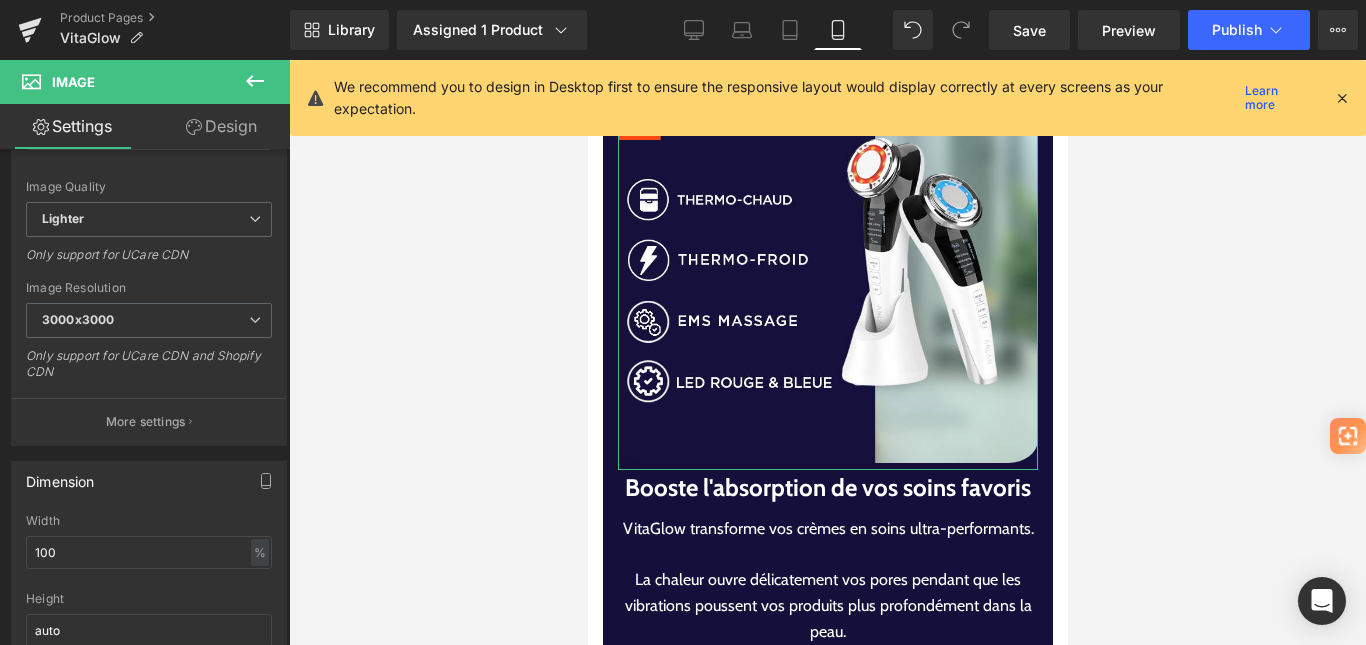 scroll, scrollTop: 298, scrollLeft: 0, axis: vertical 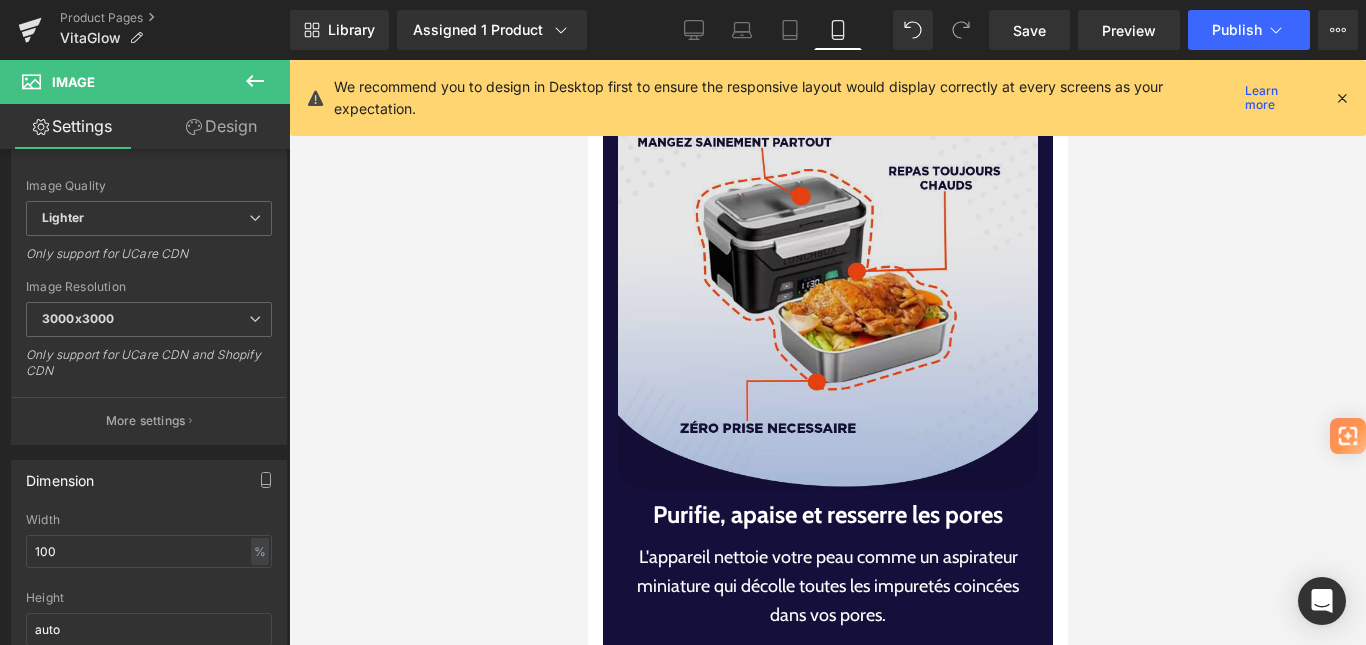 click at bounding box center [827, 280] 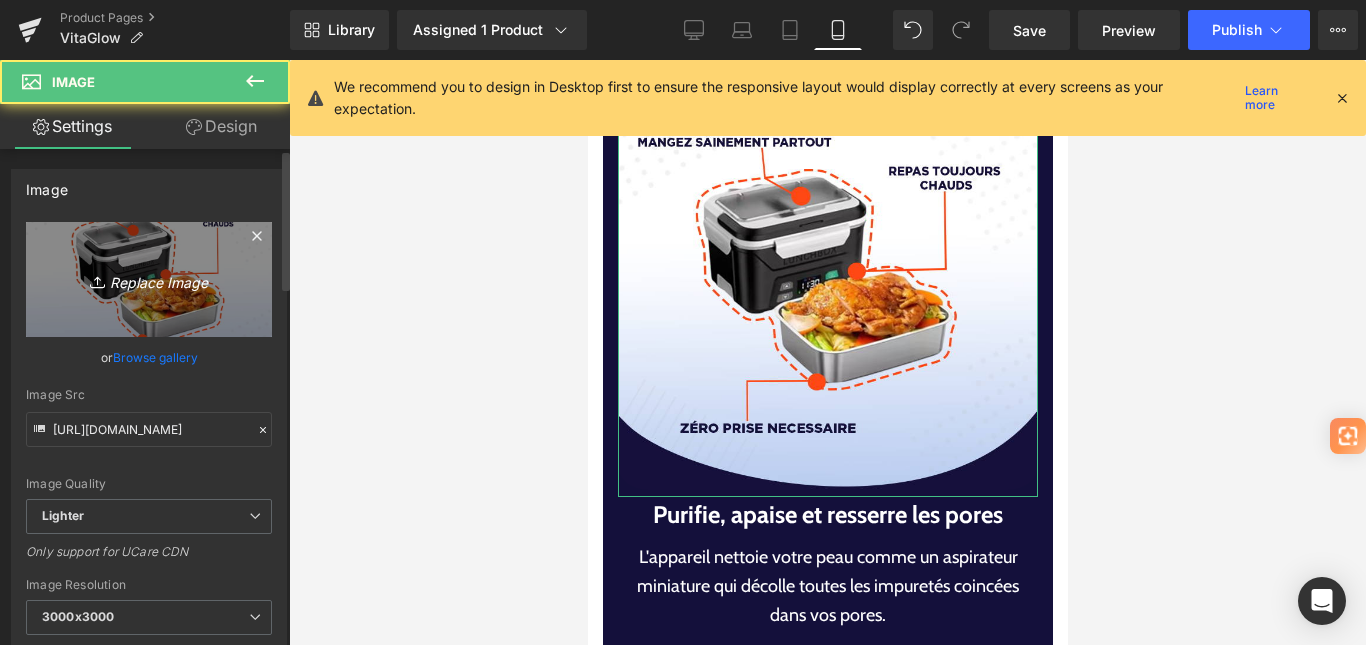 click on "Replace Image" at bounding box center [149, 279] 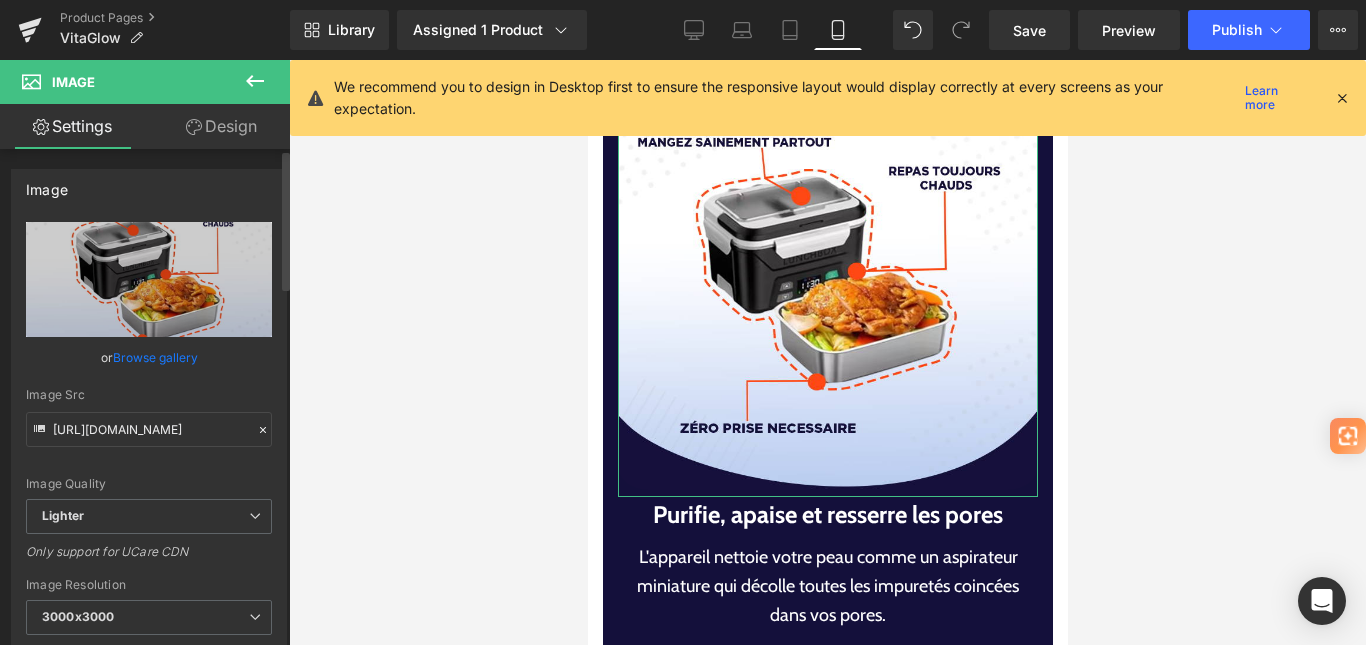 click on "Image Quality Lighter Lightest
Lighter
Lighter Lightest Only support for UCare CDN" at bounding box center [149, 360] 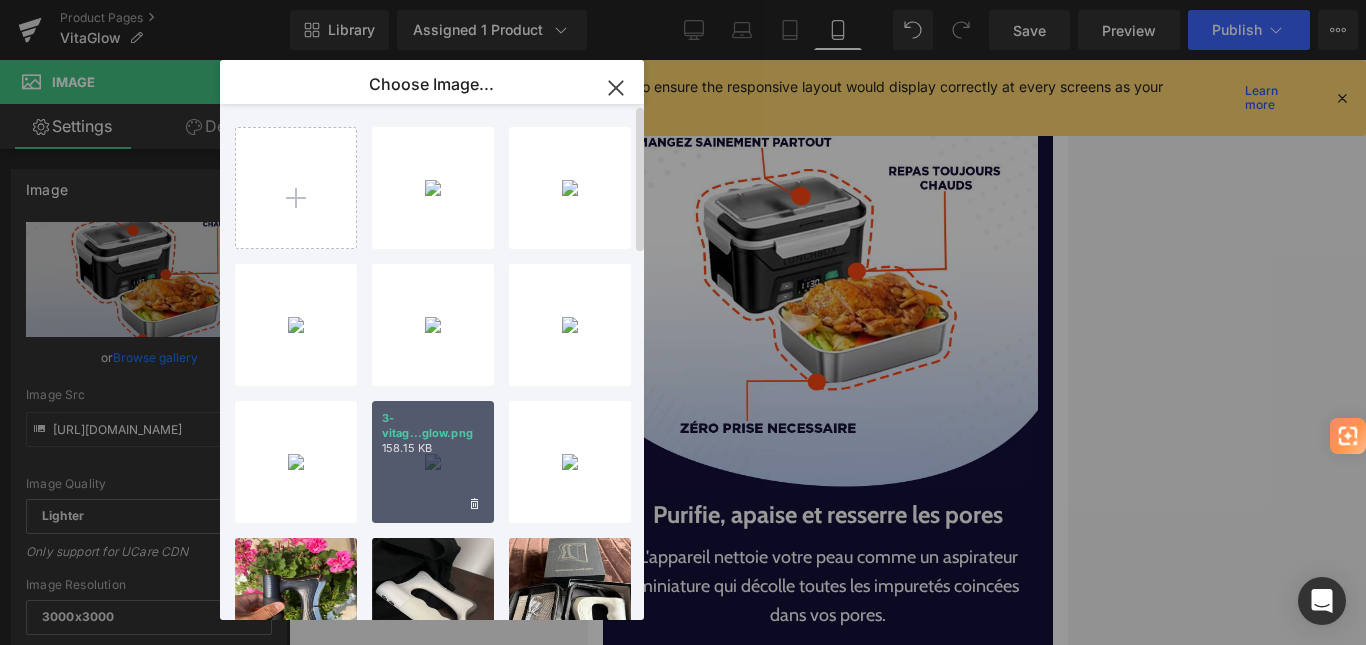click on "158.15 KB" at bounding box center [433, 448] 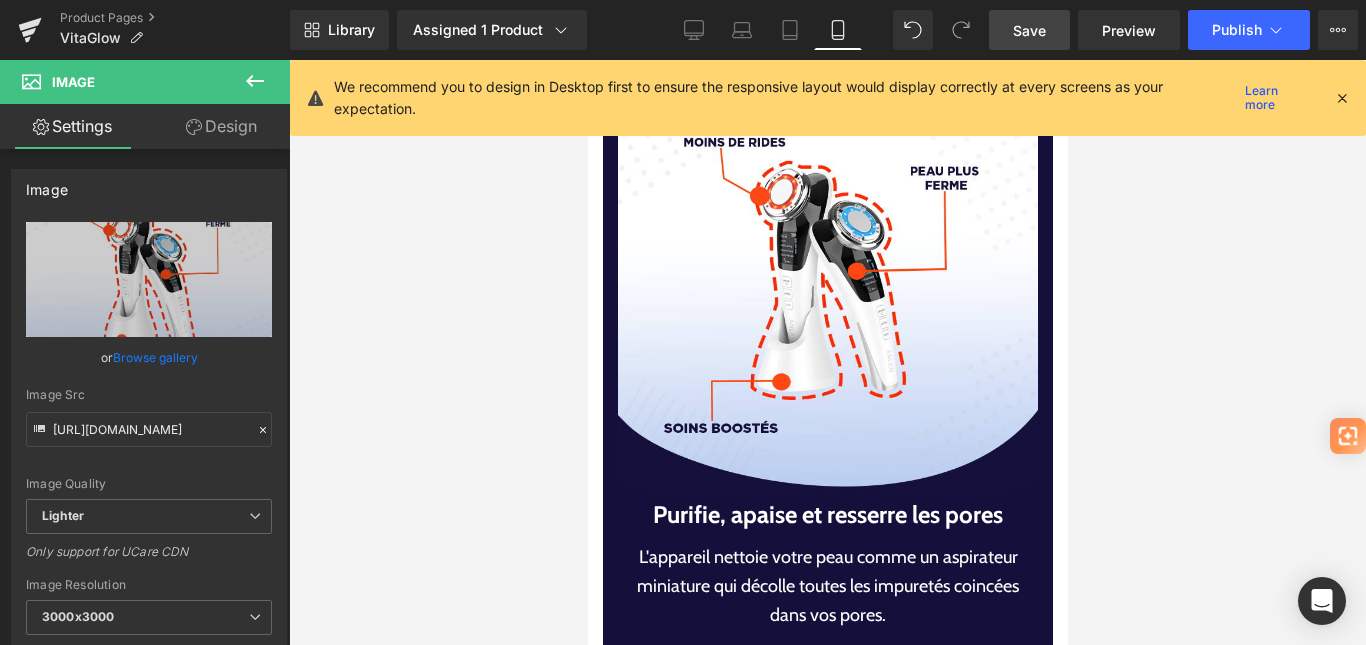 click on "Save" at bounding box center [1029, 30] 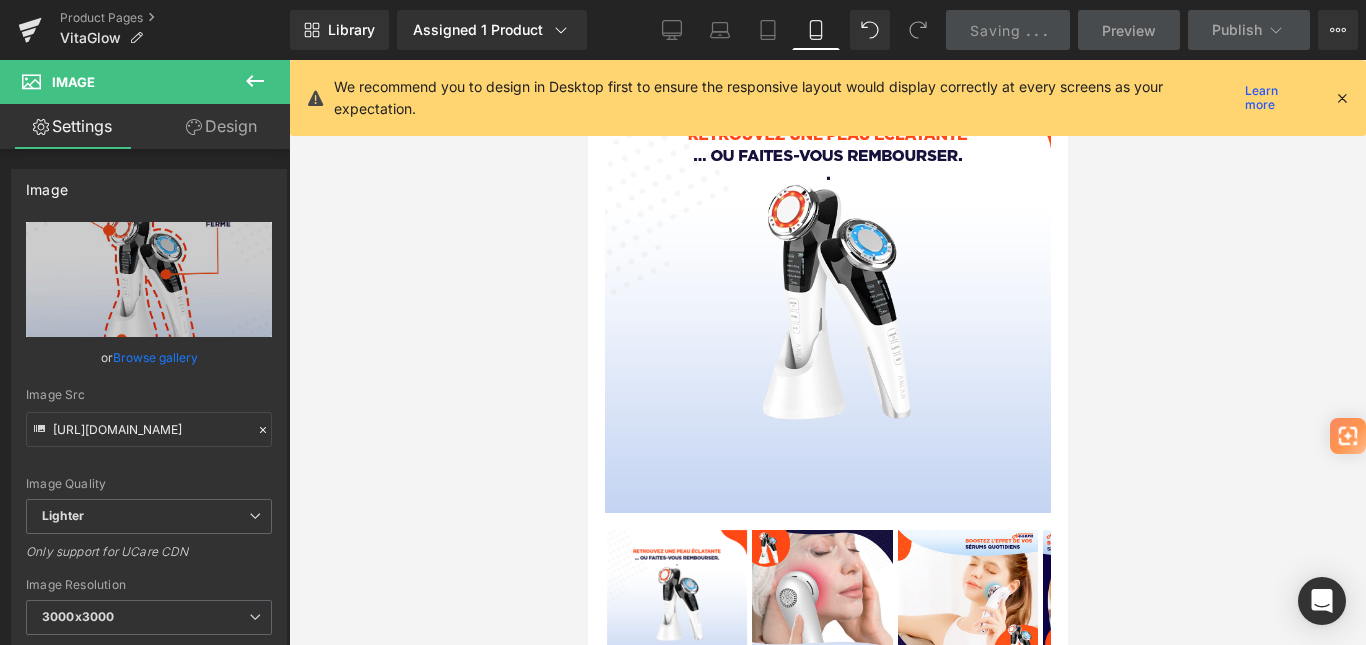 scroll, scrollTop: 0, scrollLeft: 0, axis: both 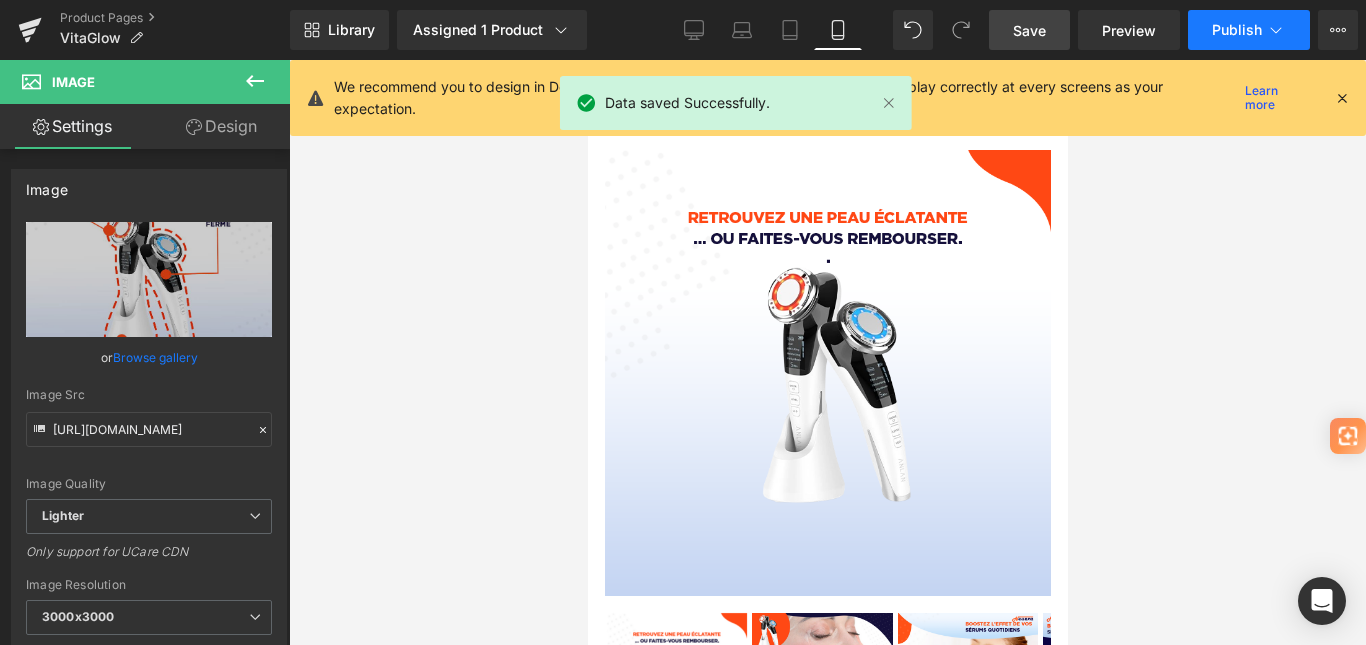 click on "Publish" at bounding box center (1237, 30) 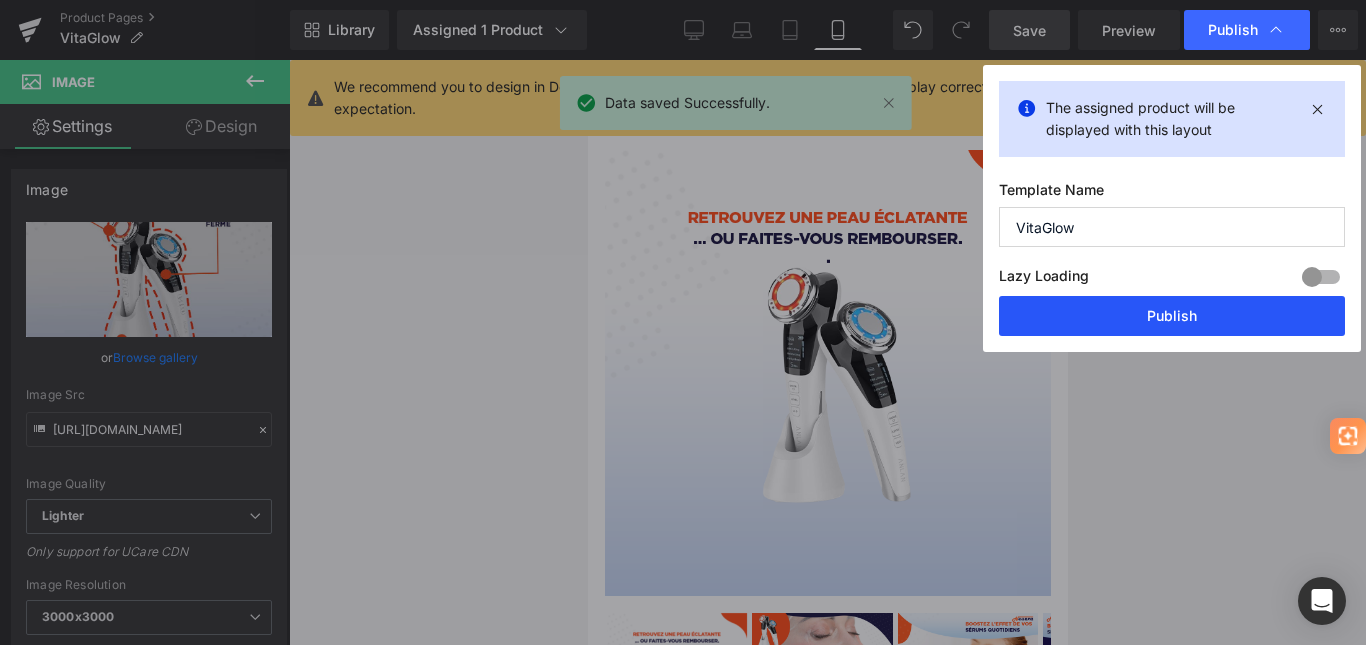 click on "Publish" at bounding box center [1172, 316] 